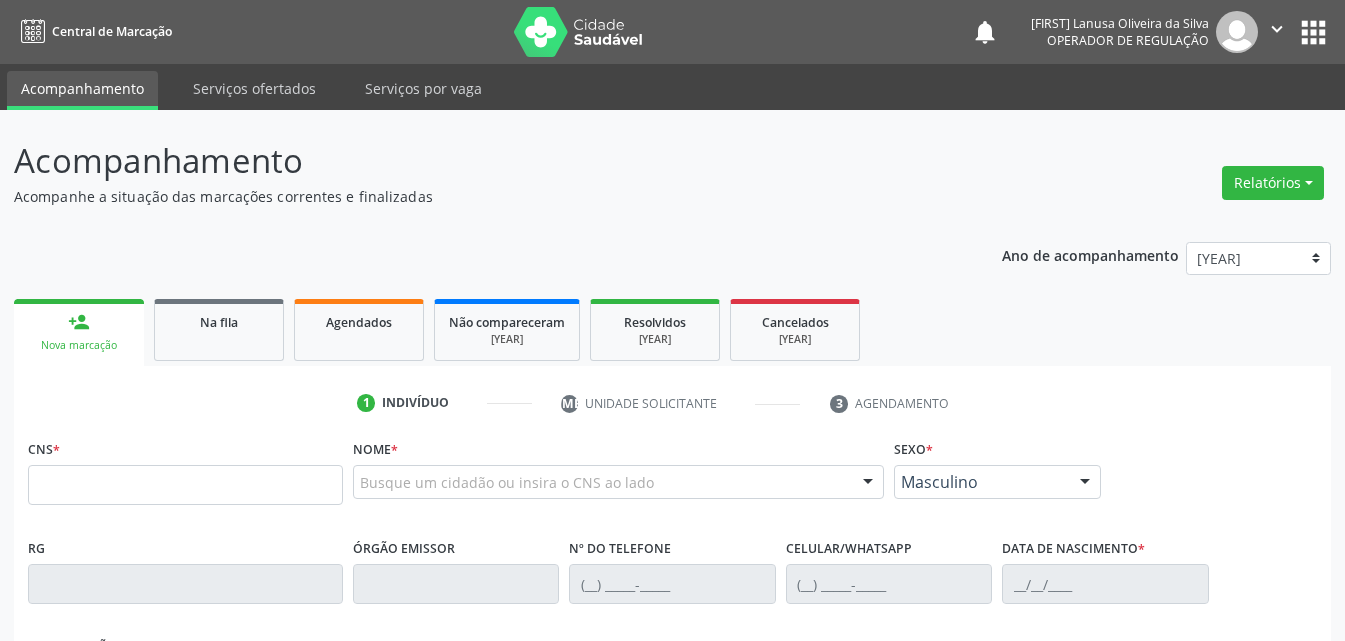 scroll, scrollTop: 26, scrollLeft: 0, axis: vertical 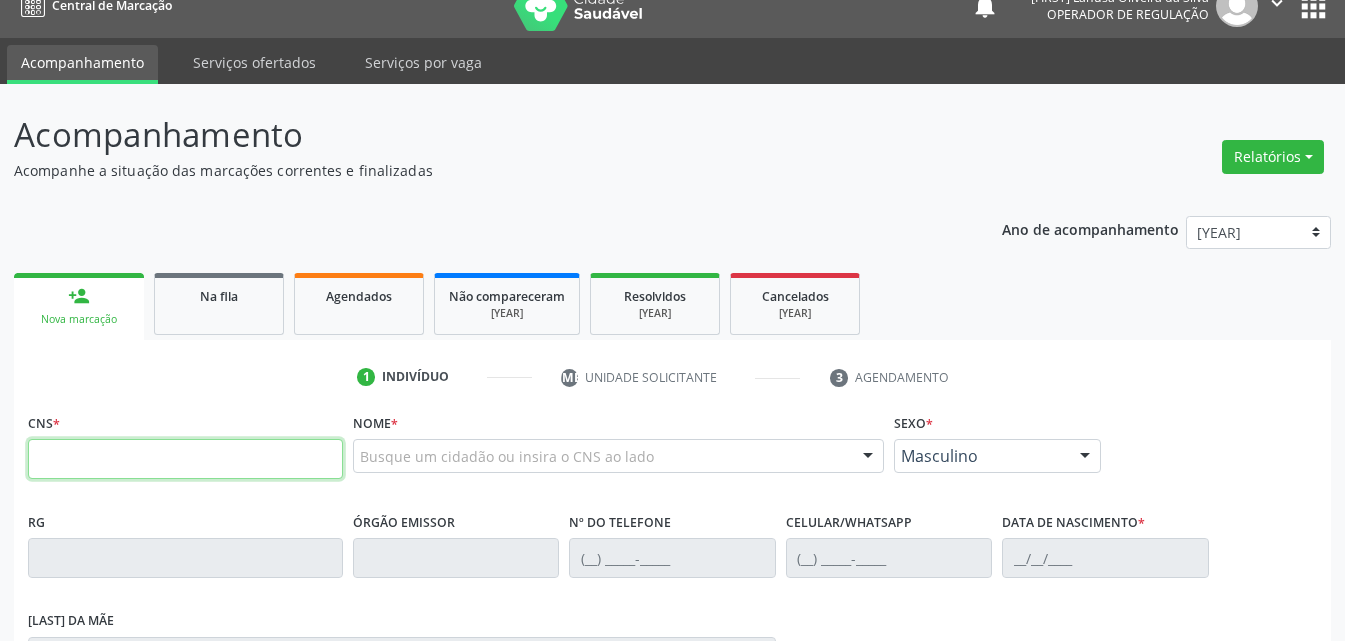 drag, startPoint x: 73, startPoint y: 460, endPoint x: 75, endPoint y: 449, distance: 11.18034 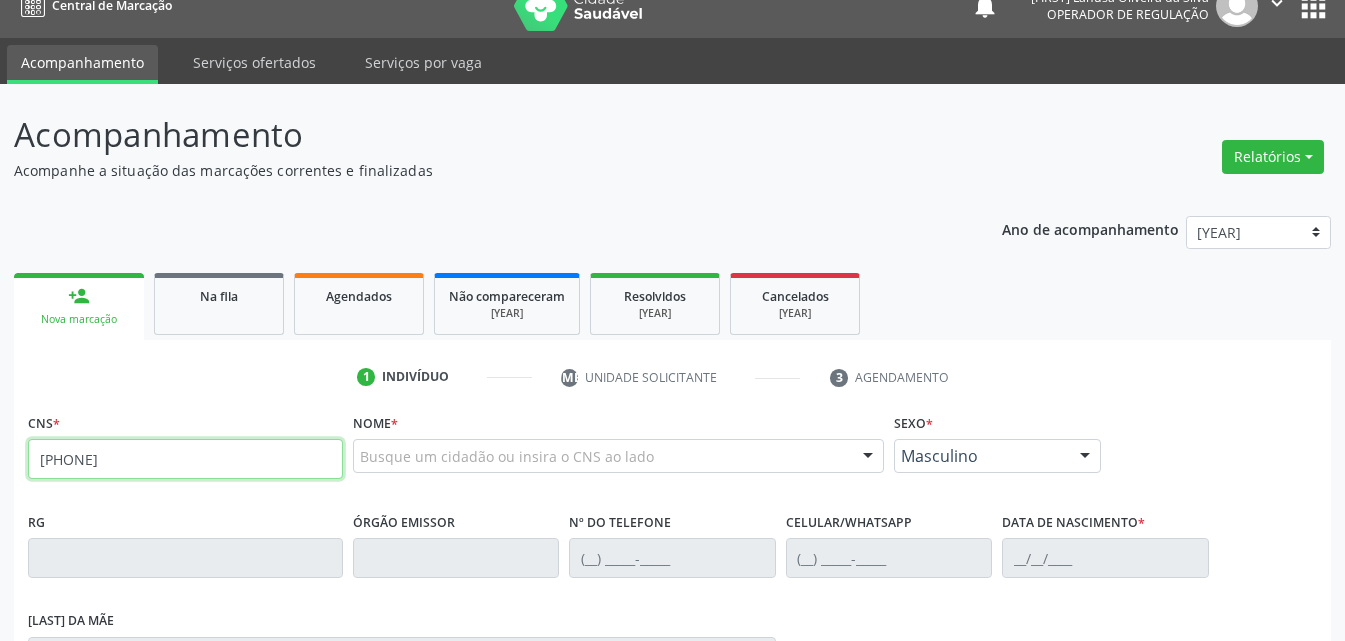 type on "[PHONE]" 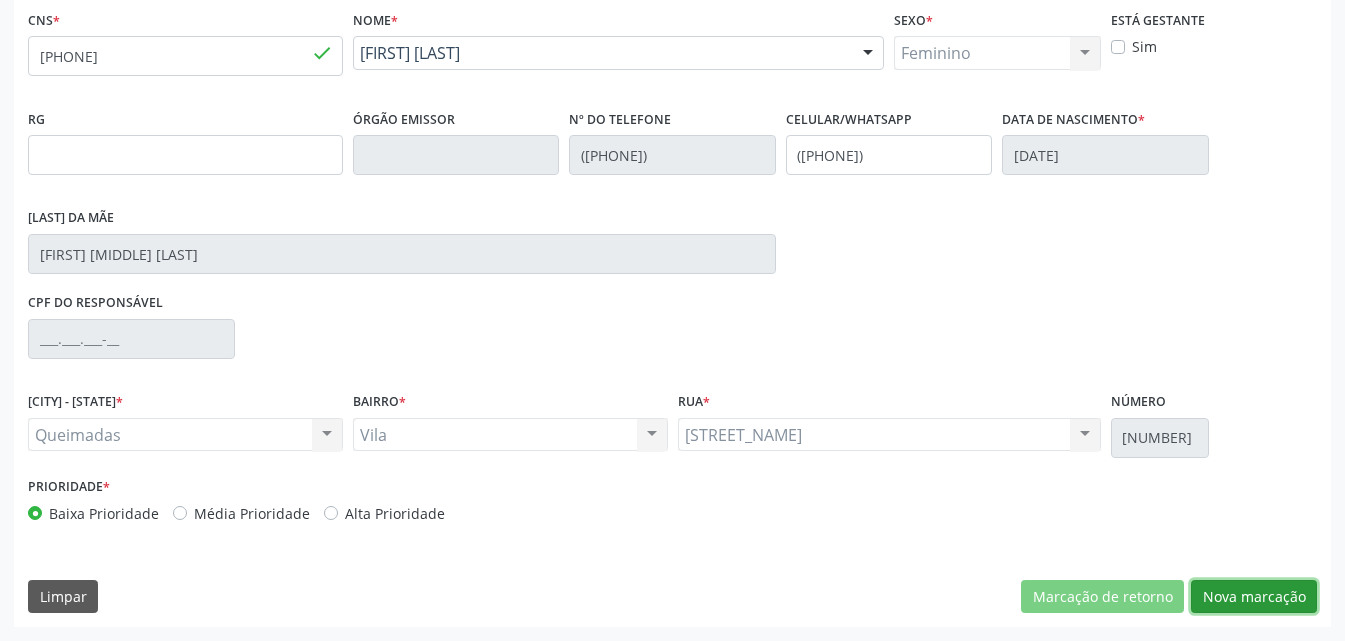 click on "Nova marcação" at bounding box center [1102, 597] 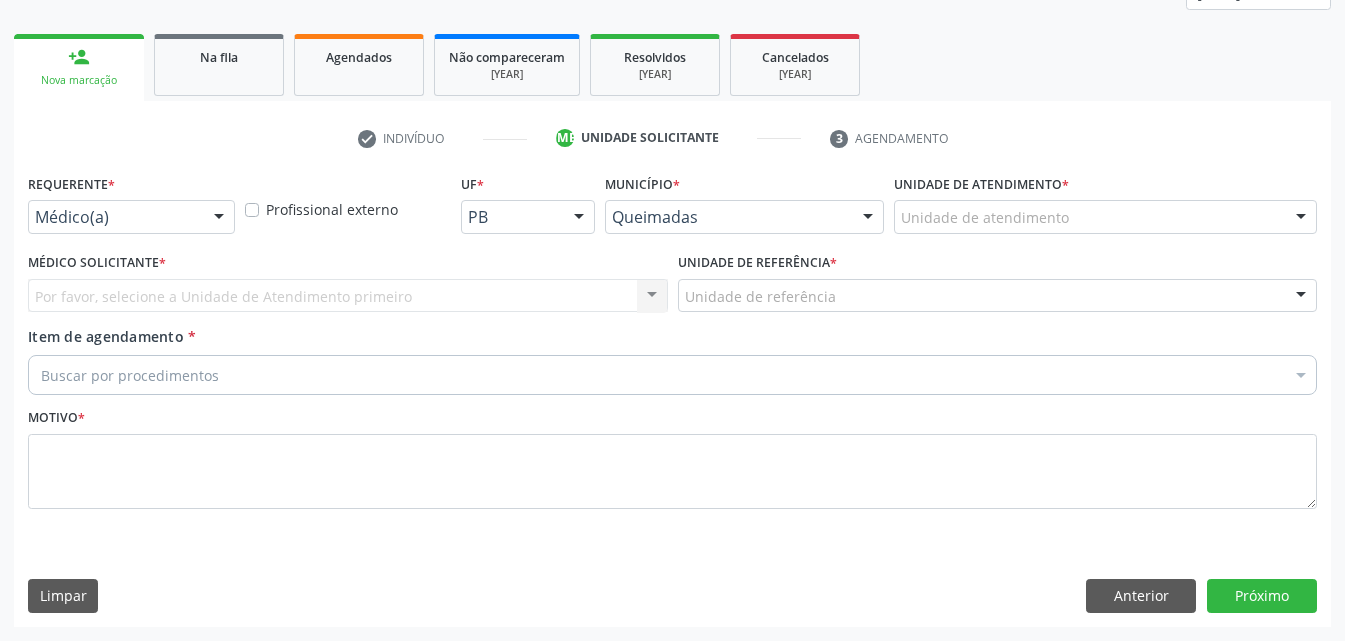 scroll, scrollTop: 265, scrollLeft: 0, axis: vertical 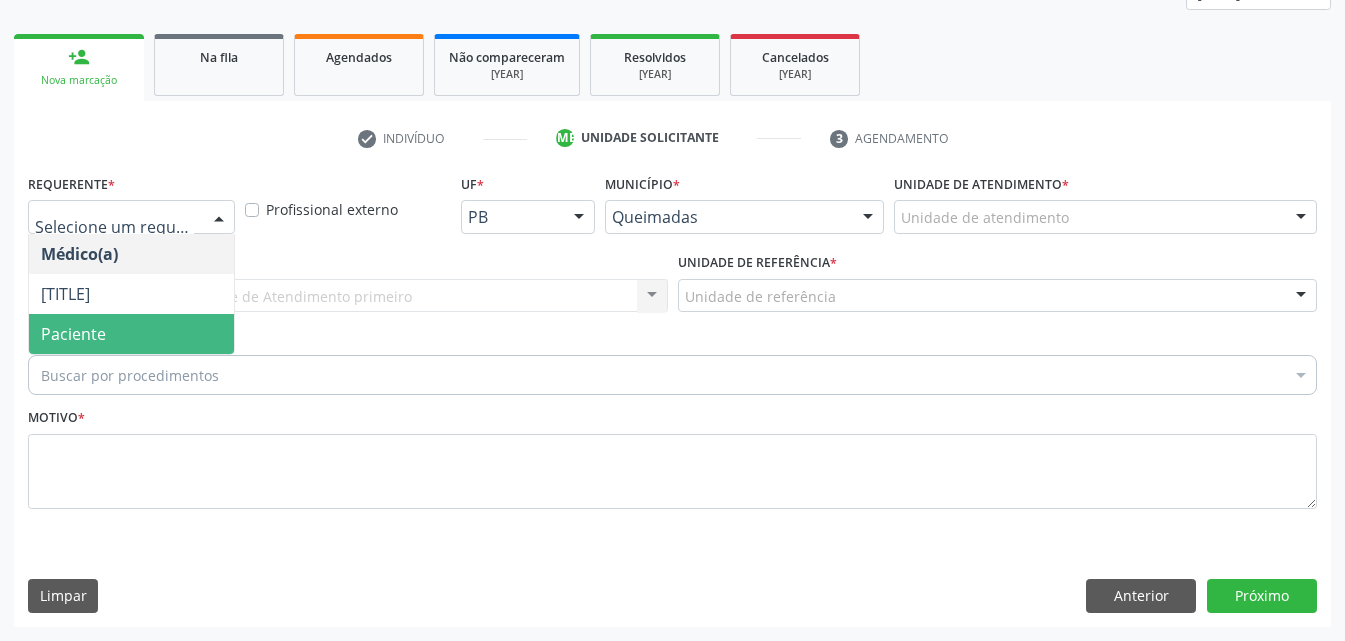click on "Paciente" at bounding box center [131, 334] 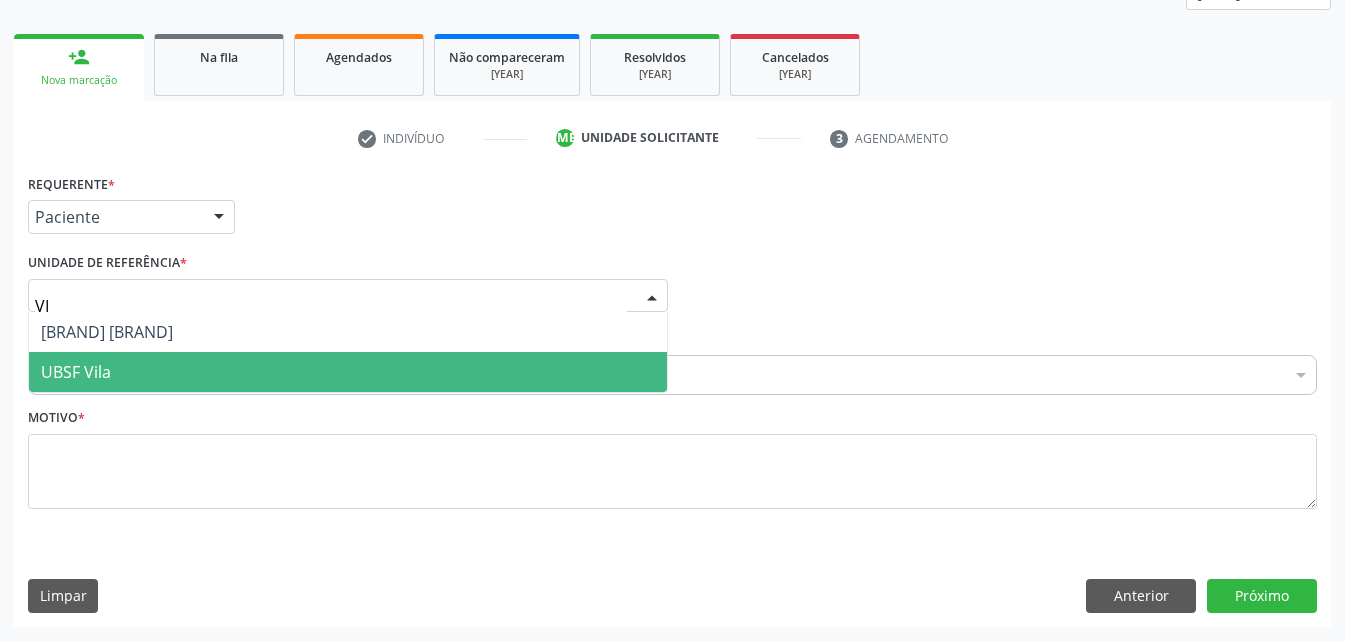 click on "UBSF Vila" at bounding box center (348, 372) 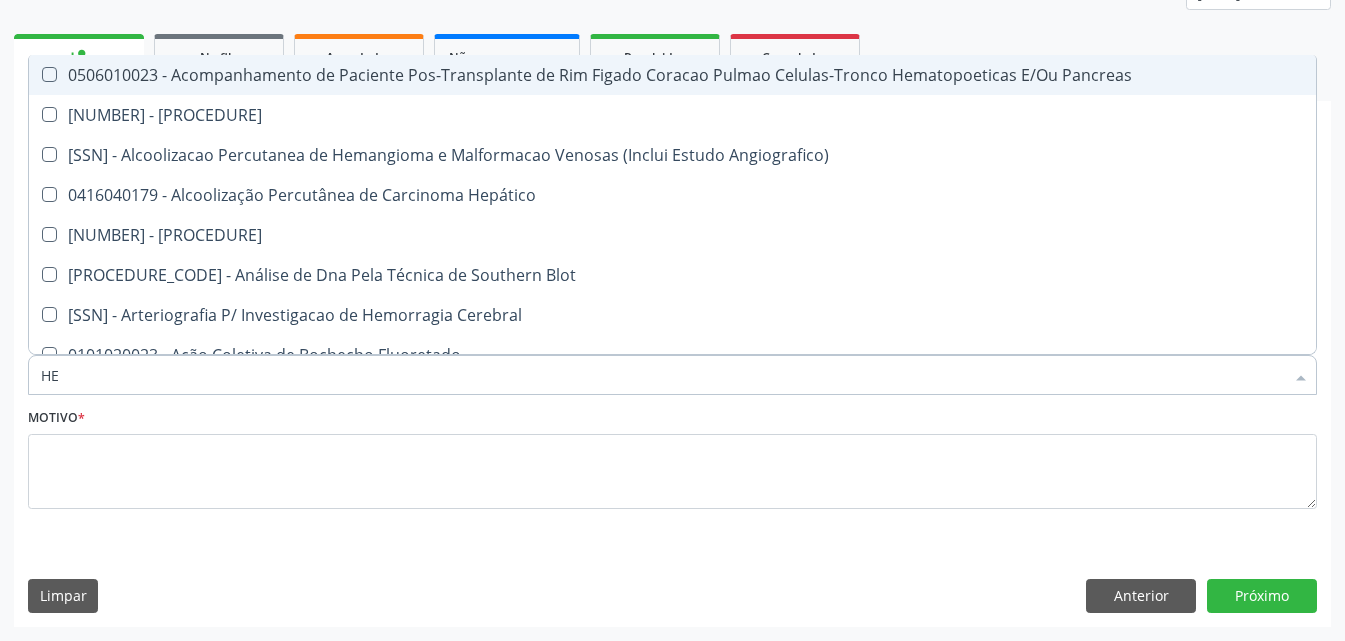 type on "HEM" 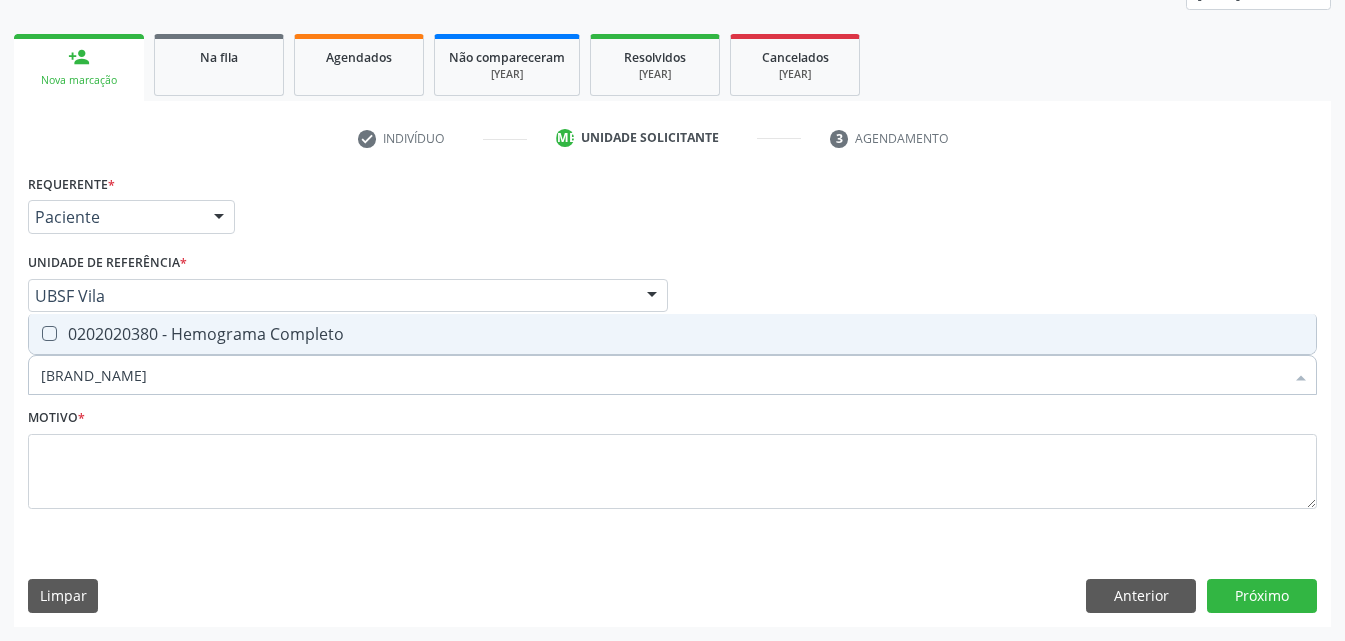 click on "0202020380 - Hemograma Completo" at bounding box center (672, 334) 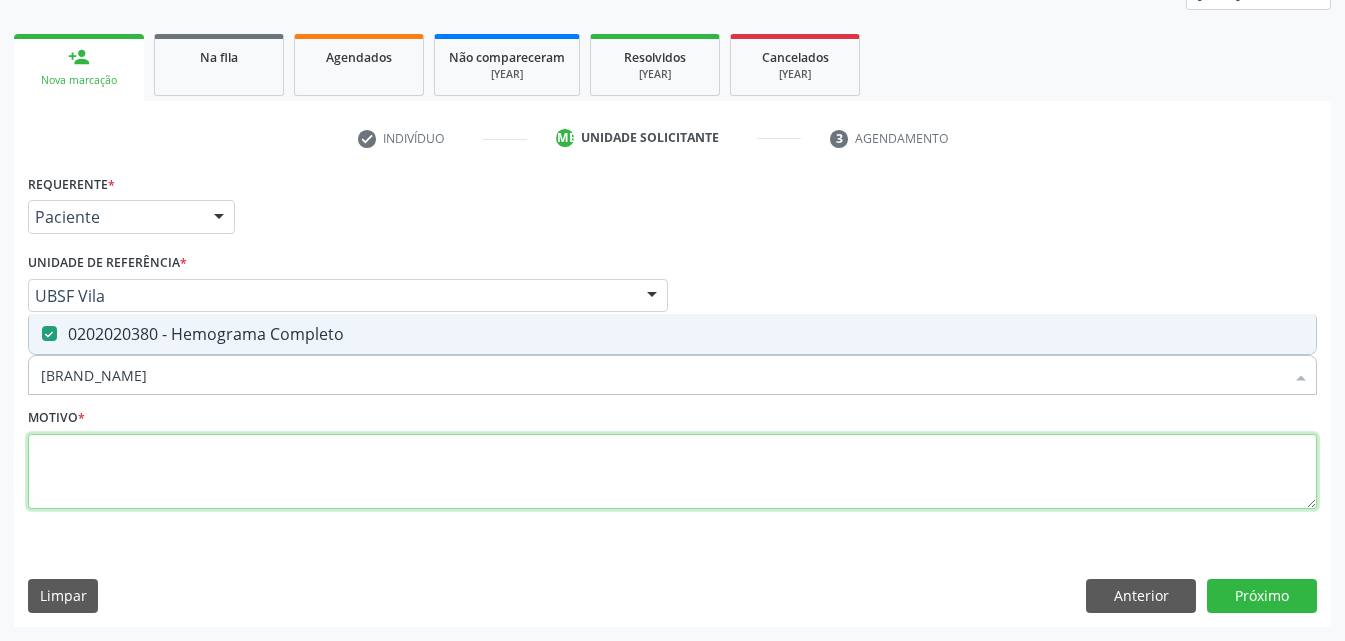 click at bounding box center [672, 472] 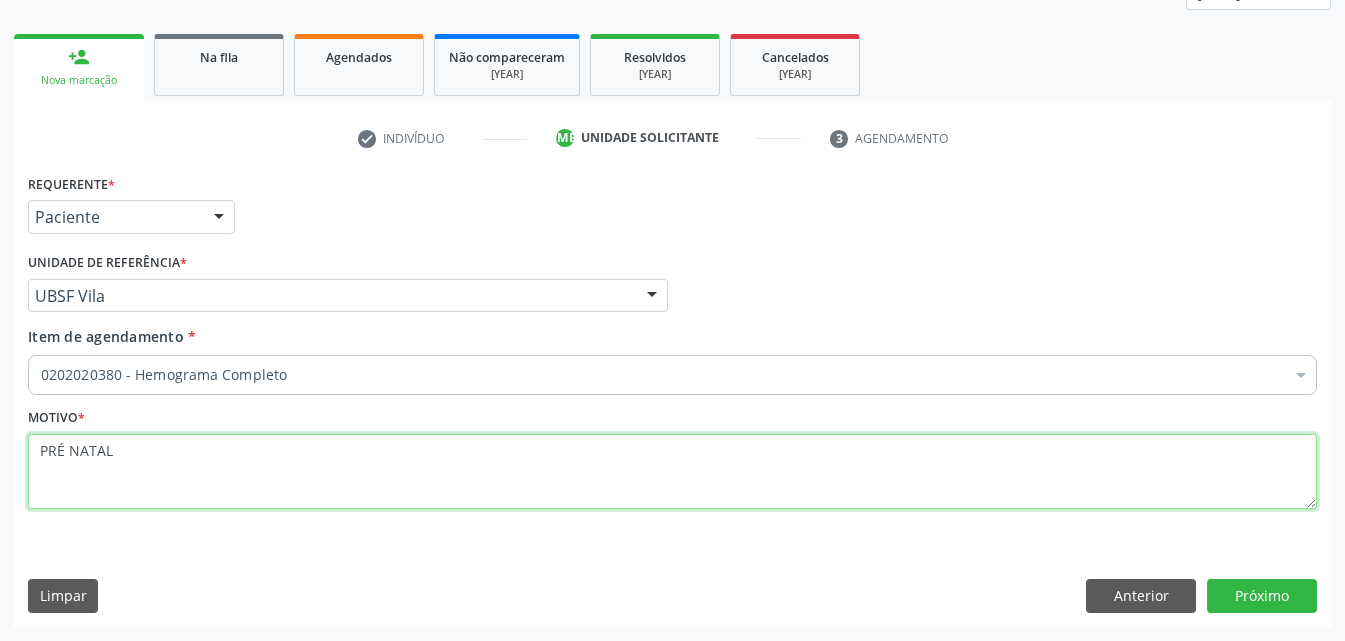 type on "PRÉ NATAL" 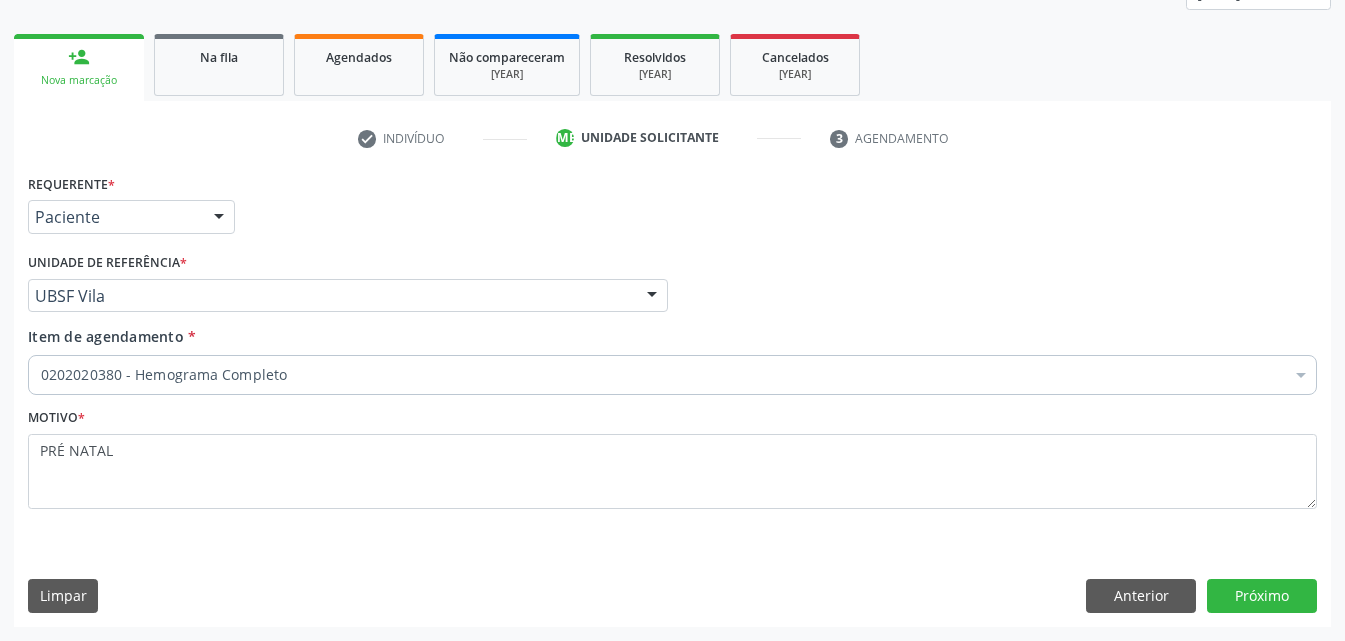 click on "Requerente
*
Paciente         Médico(a)   Enfermeiro(a)   Paciente
Nenhum resultado encontrado para: "   "
Não há nenhuma opção para ser exibida.
UF
[STATE]         [STATE]
Nenhum resultado encontrado para: "   "
Não há nenhuma opção para ser exibida.
Município
[CITY]         [CITY]   [CITY]
Nenhum resultado encontrado para: "   "
Não há nenhuma opção para ser exibida.
Médico Solicitante
Por favor, selecione a Unidade de Atendimento primeiro
Nenhum resultado encontrado para: "   "
Não há nenhuma opção para ser exibida.
Unidade de referência
*
UBSF Vila         UBSF Ligeiro II   UBSF Saulo Leal Ernesto de Melo   UBSF Castanho   UBSF Baixa Verde   UBSF Ze Velho   UBSF Boa Vista   UBSF Olho Dagua Salgado   UBSF Zumbi" at bounding box center (672, 397) 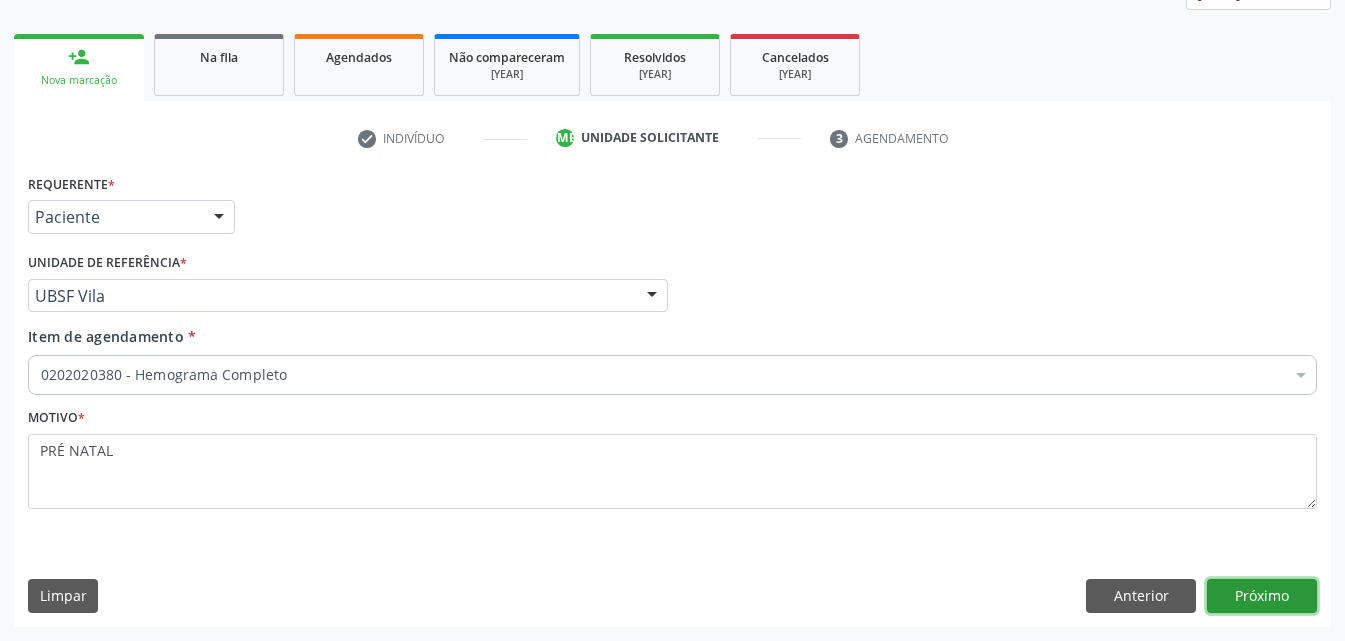 click on "Próximo" at bounding box center (1262, 596) 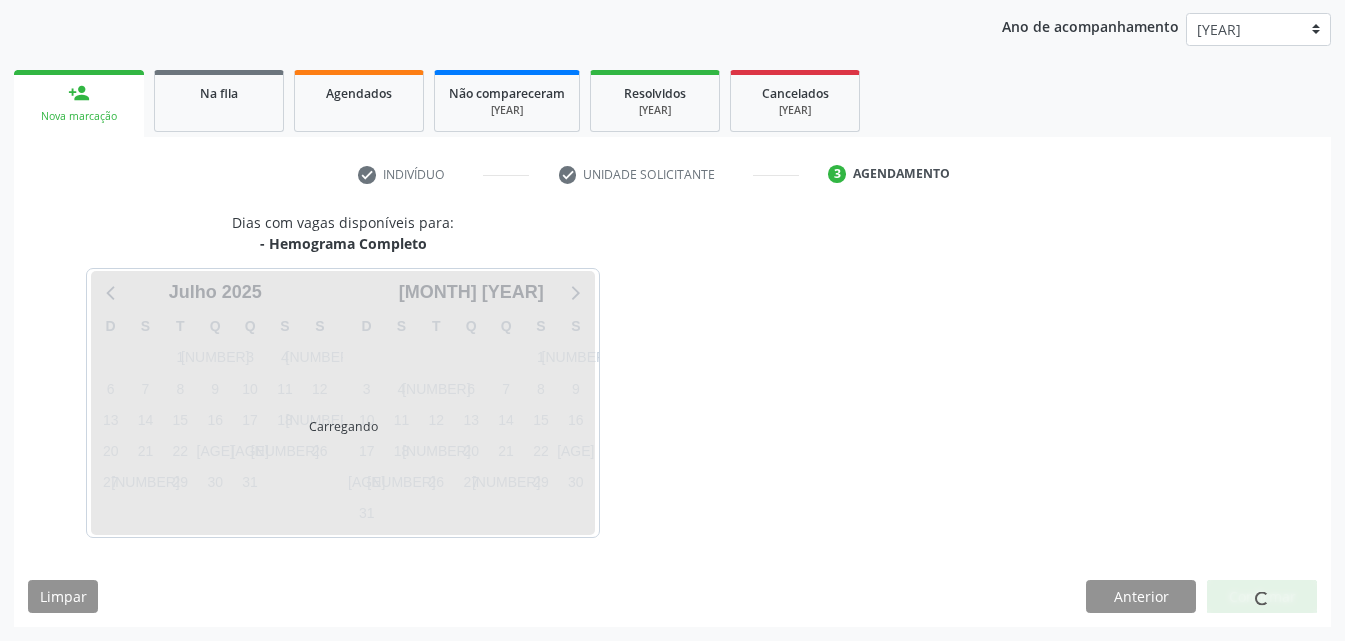 scroll, scrollTop: 229, scrollLeft: 0, axis: vertical 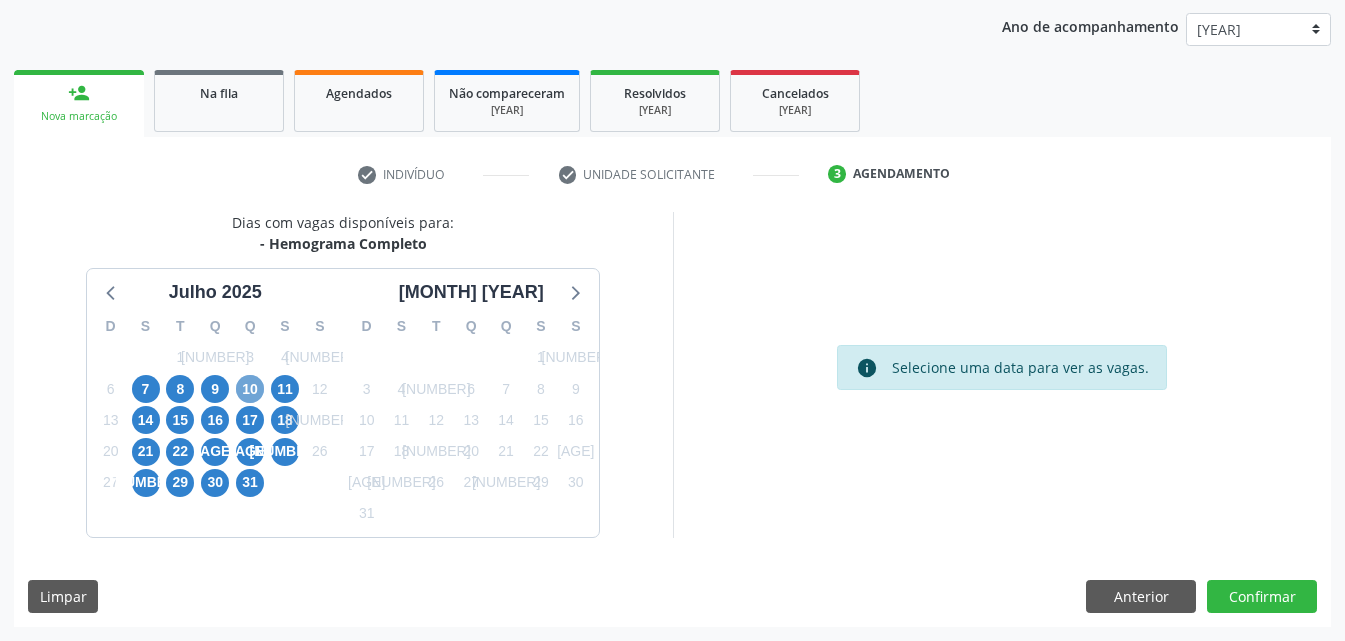 click on "10" at bounding box center [250, 389] 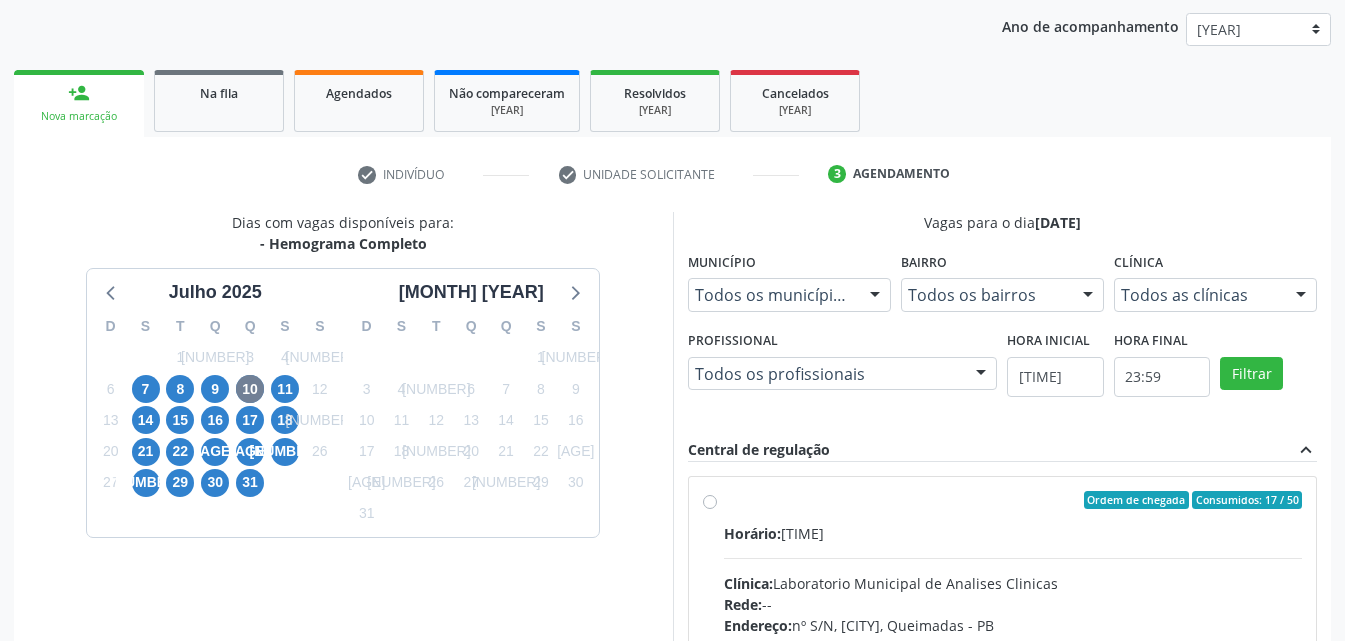 click on "Ordem de chegada
Consumidos: 17 / 50
Horário:   06:00
Clínica:  [INSTITUTION] de Analises Clinicas
Rede:
--
Endereço:   nº S/N, Centro, [CITY] - [STATE]
Telefone:   ([AREA]) [PHONE]
Profissional:  [NAME]
--
Informações adicionais sobre o atendimento
Idade de atendimento:
Sem restrição
Gênero(s) atendido(s):
Sem restrição
Informações adicionais:
--" at bounding box center [1003, 644] 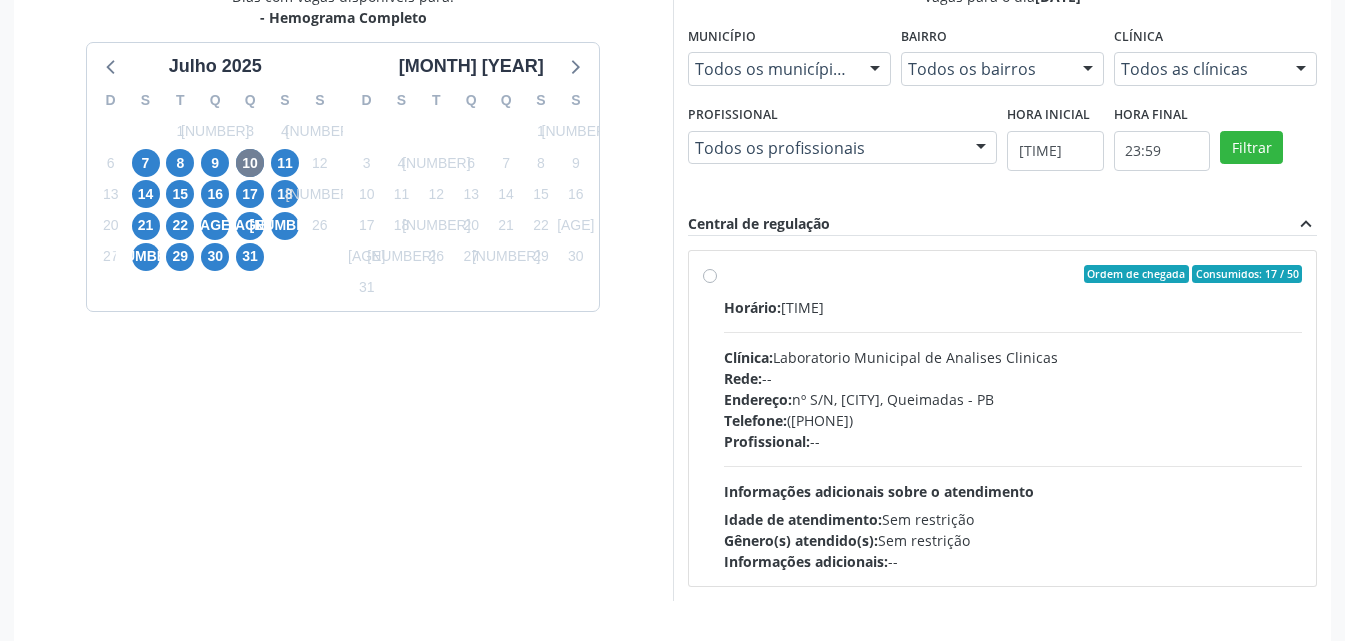 scroll, scrollTop: 518, scrollLeft: 0, axis: vertical 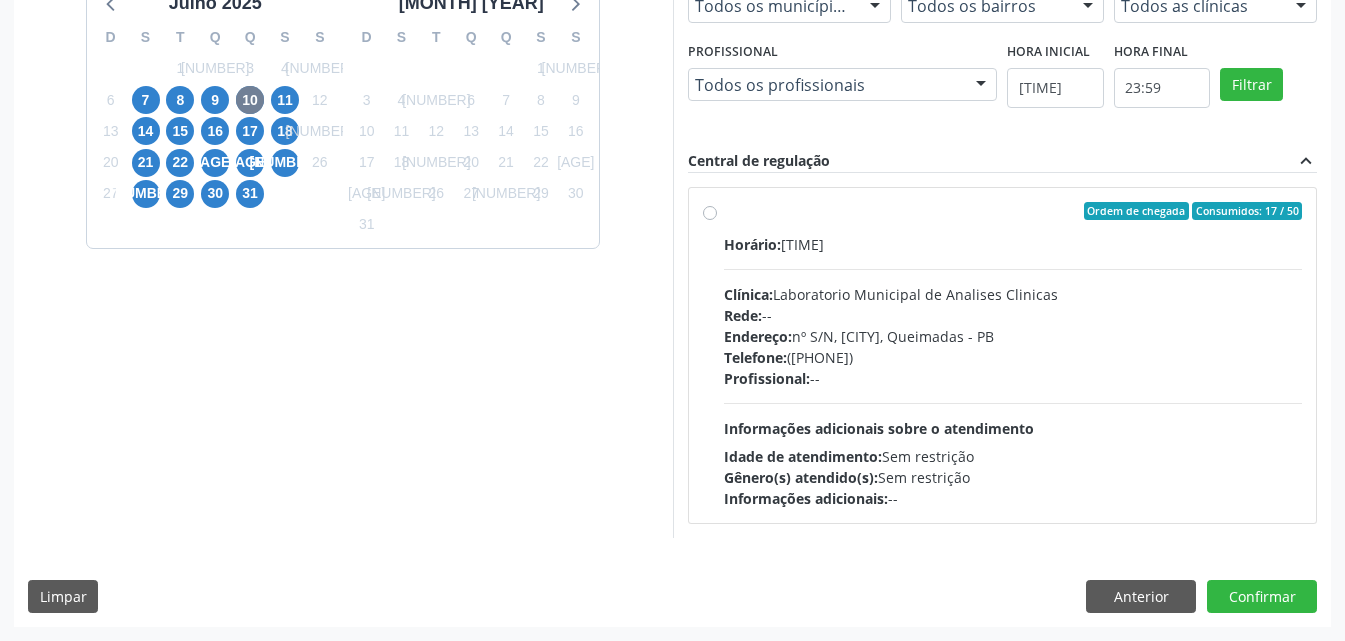 click on "Horário:   06:00
Clínica:  Laboratorio Municipal de Analises Clinicas
Rede:
--
Endereço:   nº S/N, Centro, [CITY] - [STATE]
Telefone:   [PHONE]
Profissional:  [NAME]
--
Informações adicionais sobre o atendimento
Idade de atendimento:
Sem restrição
Gênero(s) atendido(s):
Sem restrição
Informações adicionais:
--" at bounding box center (1013, 371) 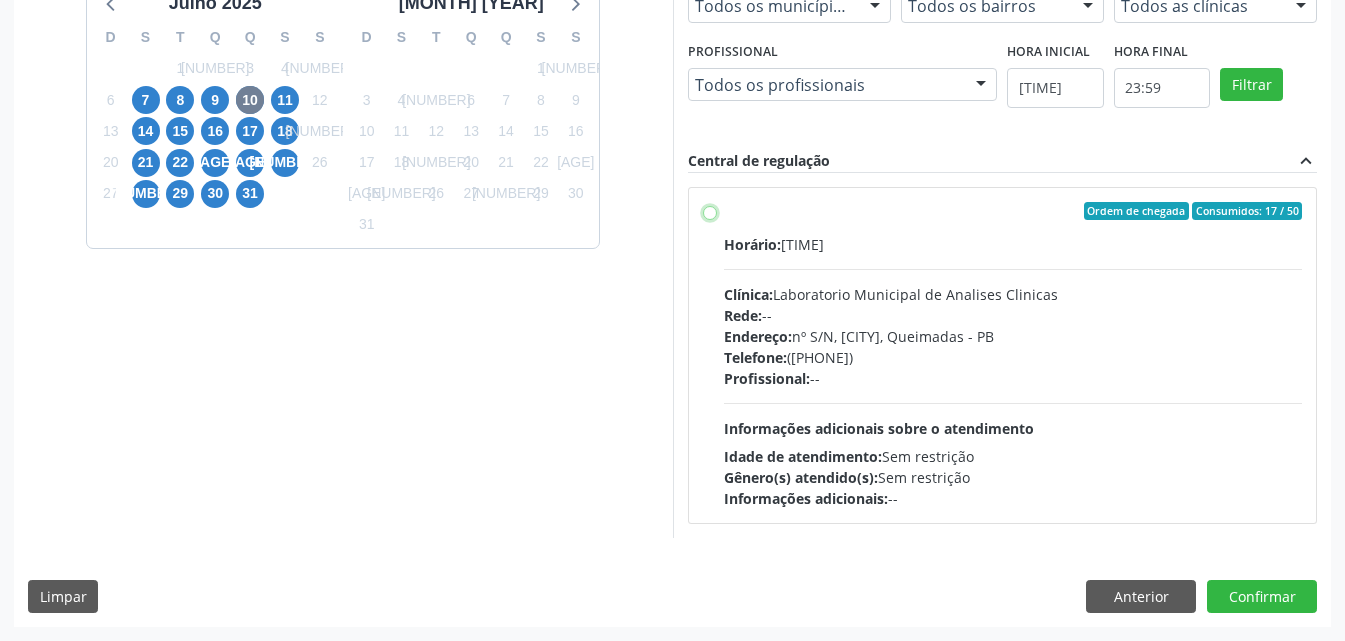 click on "Ordem de chegada
Consumidos: 17 / 50
Horário:   06:00
Clínica:  [INSTITUTION] de Analises Clinicas
Rede:
--
Endereço:   nº S/N, Centro, [CITY] - [STATE]
Telefone:   ([AREA]) [PHONE]
Profissional:  [NAME]
--
Informações adicionais sobre o atendimento
Idade de atendimento:
Sem restrição
Gênero(s) atendido(s):
Sem restrição
Informações adicionais:
--" at bounding box center [710, 211] 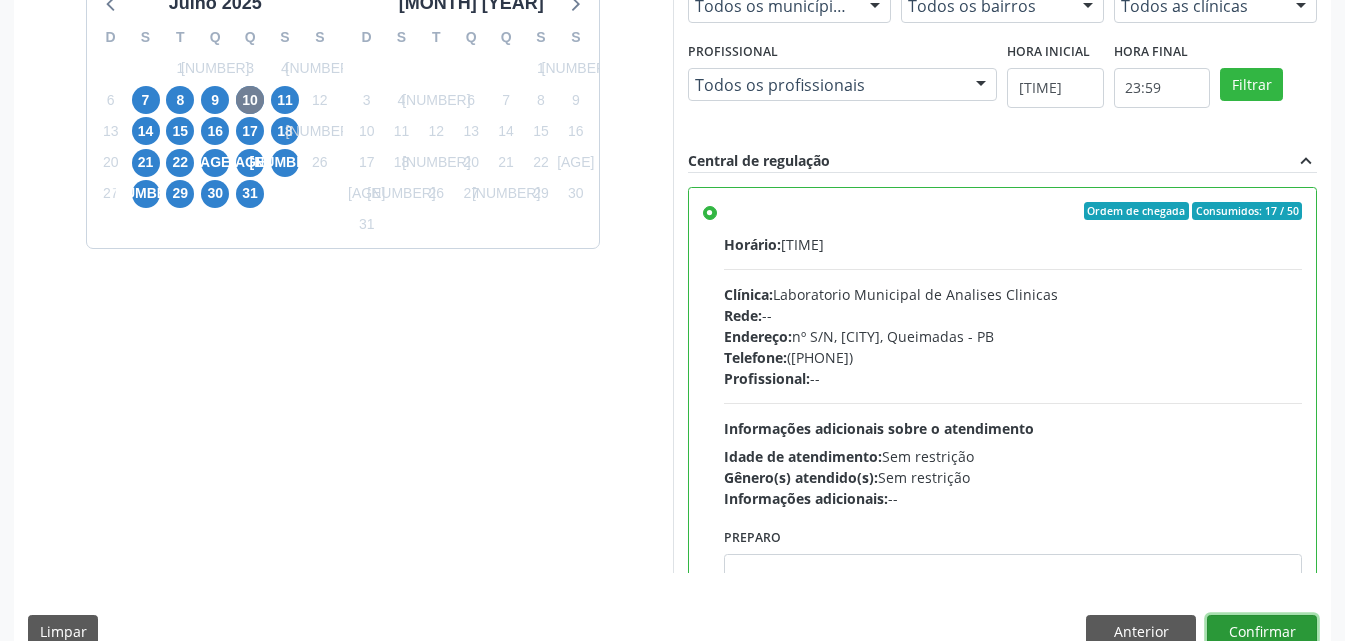 click on "Confirmar" at bounding box center [1262, 632] 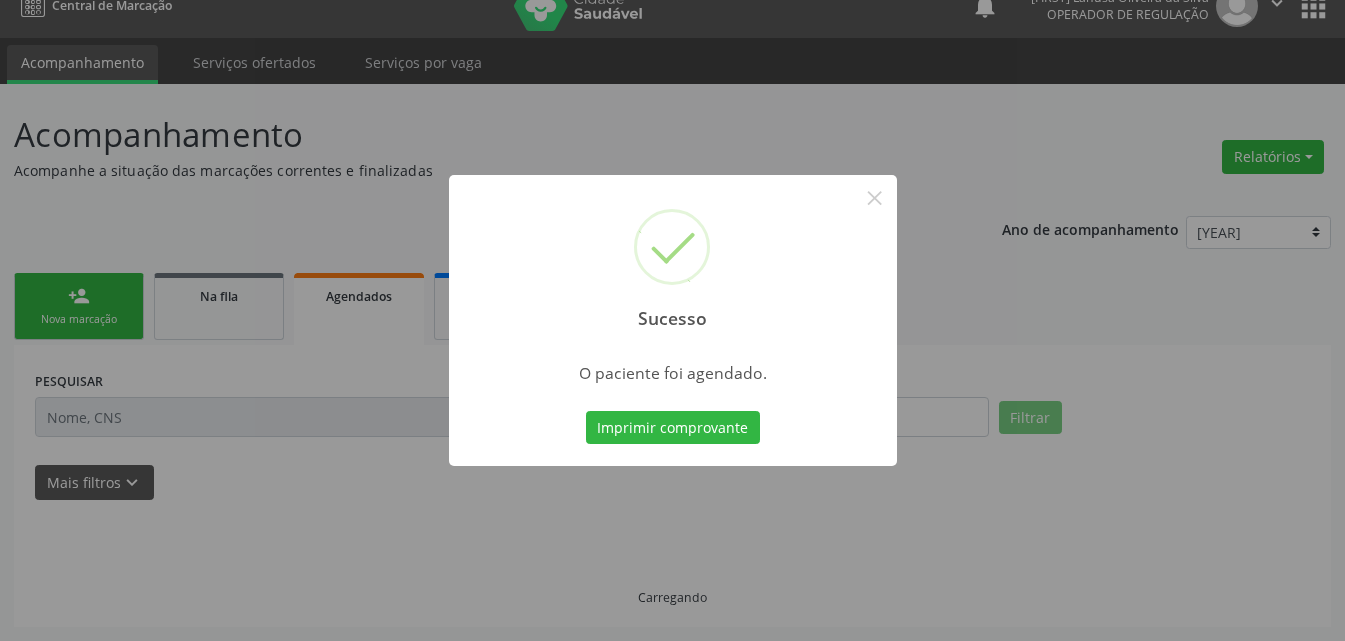 scroll, scrollTop: 26, scrollLeft: 0, axis: vertical 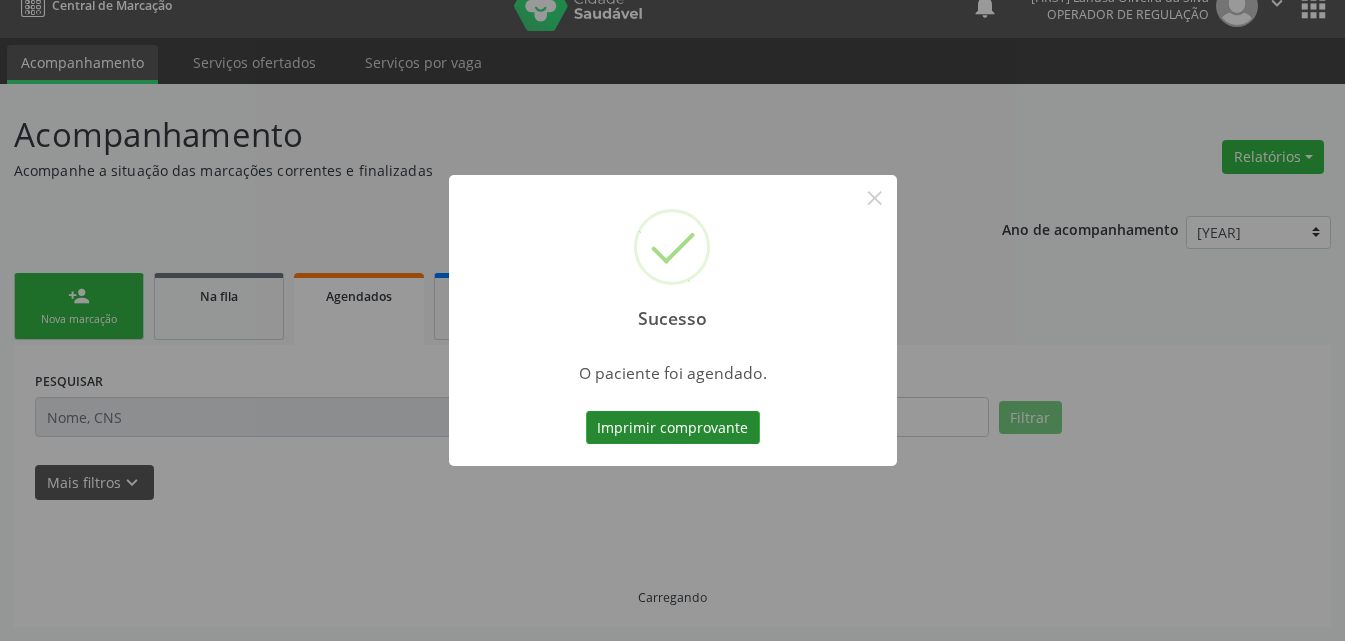 click on "Imprimir comprovante" at bounding box center [673, 428] 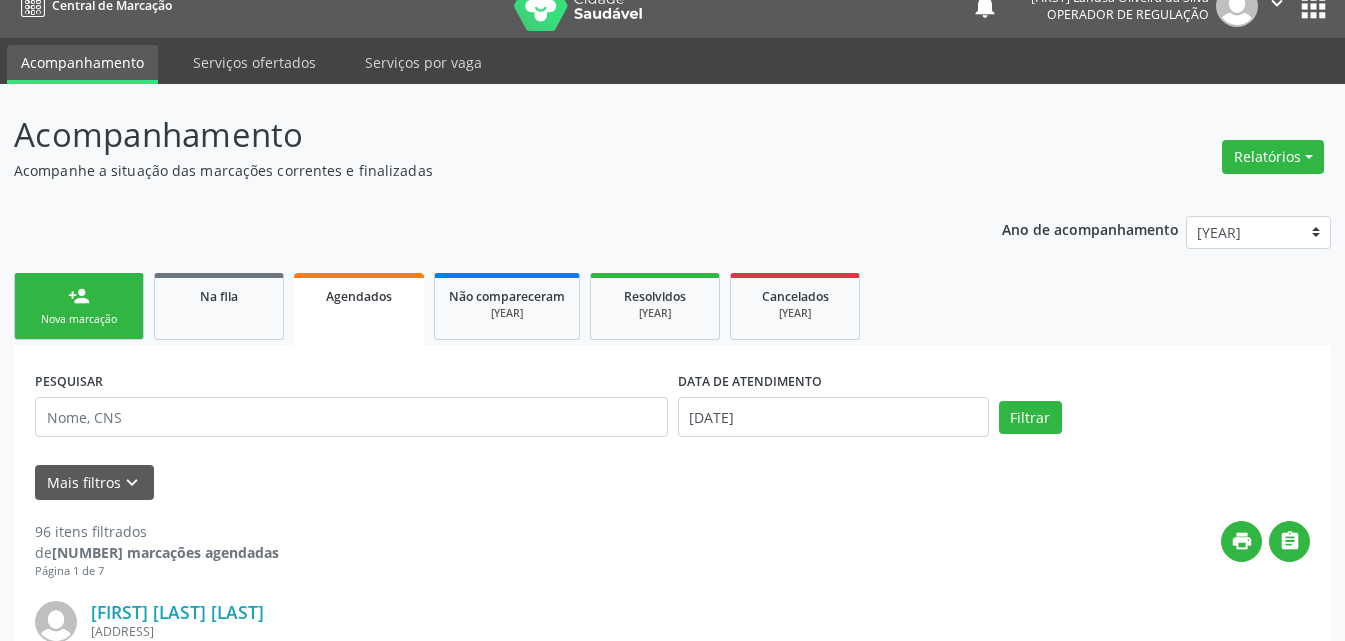click on "Nova marcação" at bounding box center (79, 319) 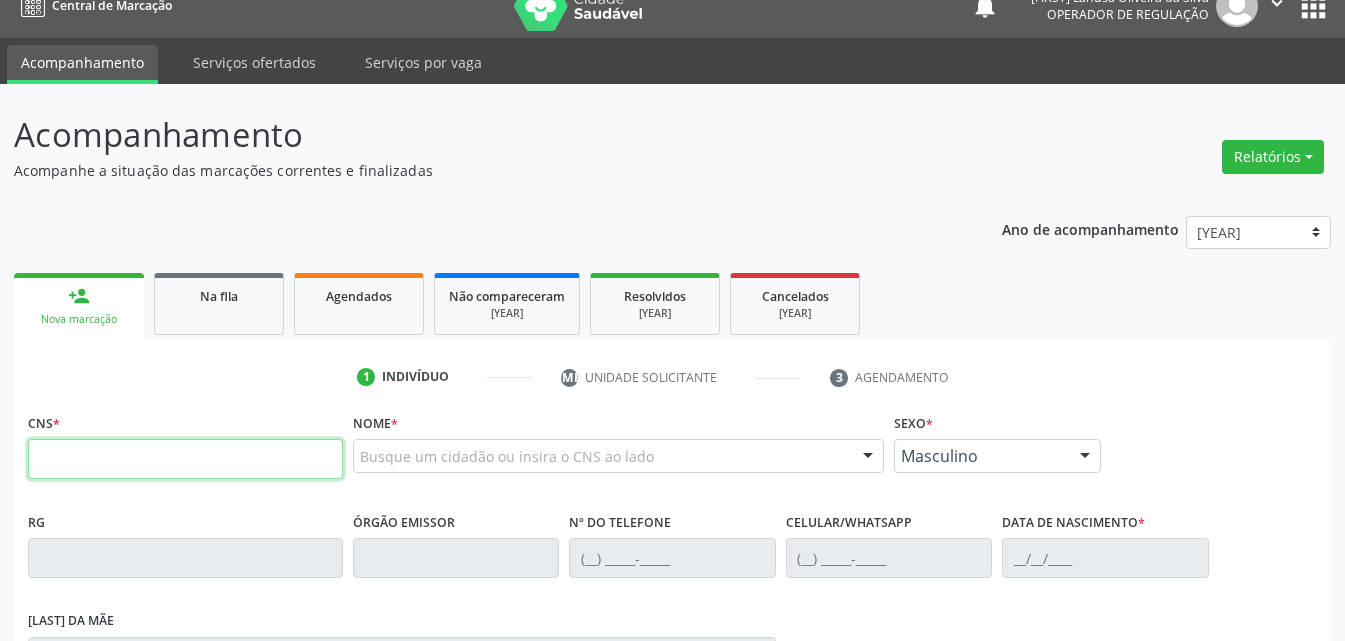 click at bounding box center (185, 459) 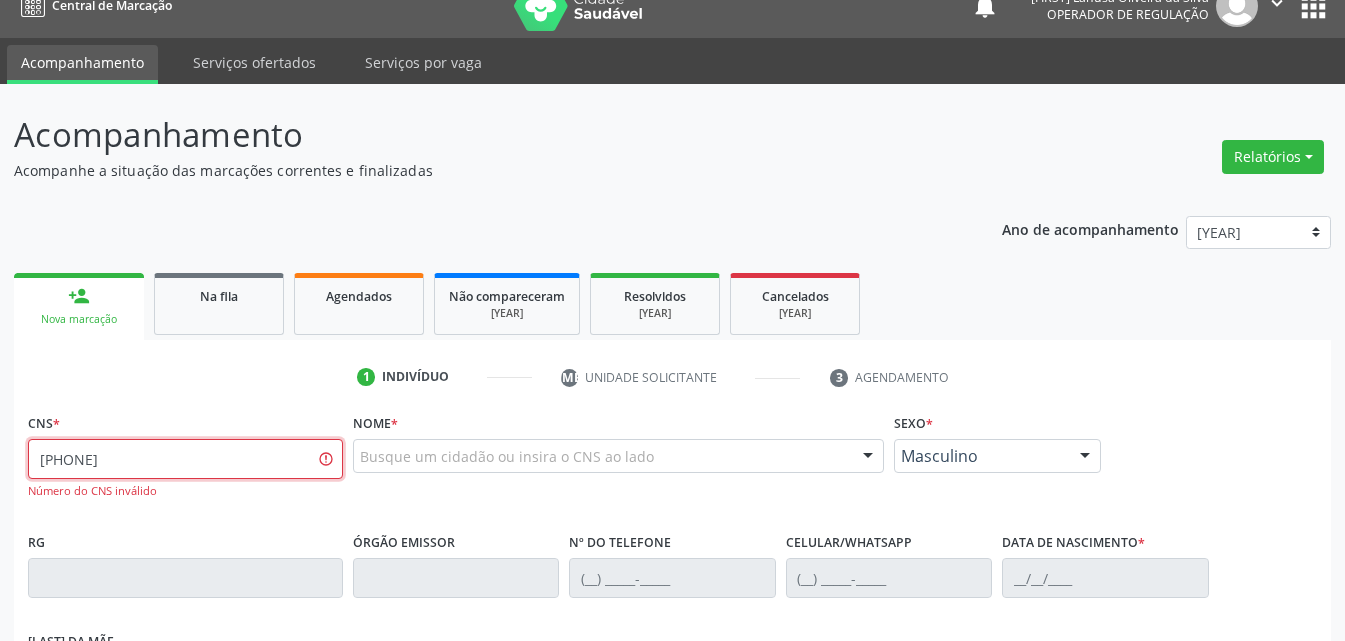 drag, startPoint x: 229, startPoint y: 467, endPoint x: 0, endPoint y: 505, distance: 232.13142 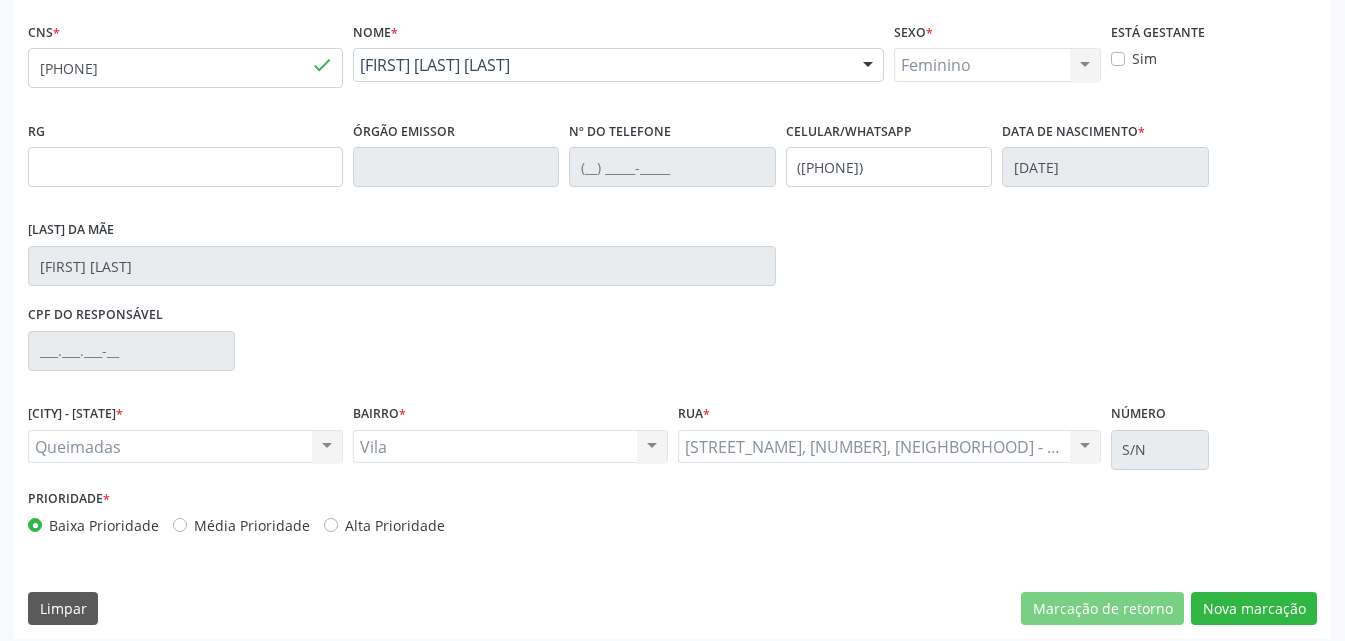 scroll, scrollTop: 429, scrollLeft: 0, axis: vertical 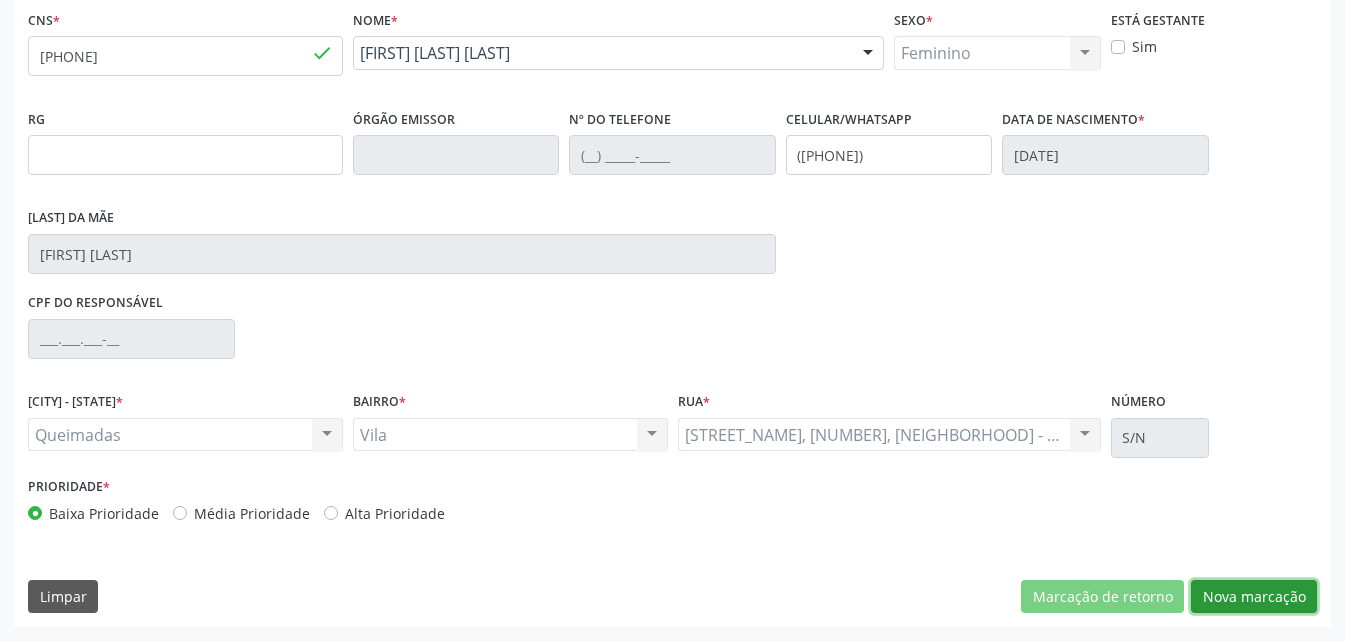 click on "Nova marcação" at bounding box center (1102, 597) 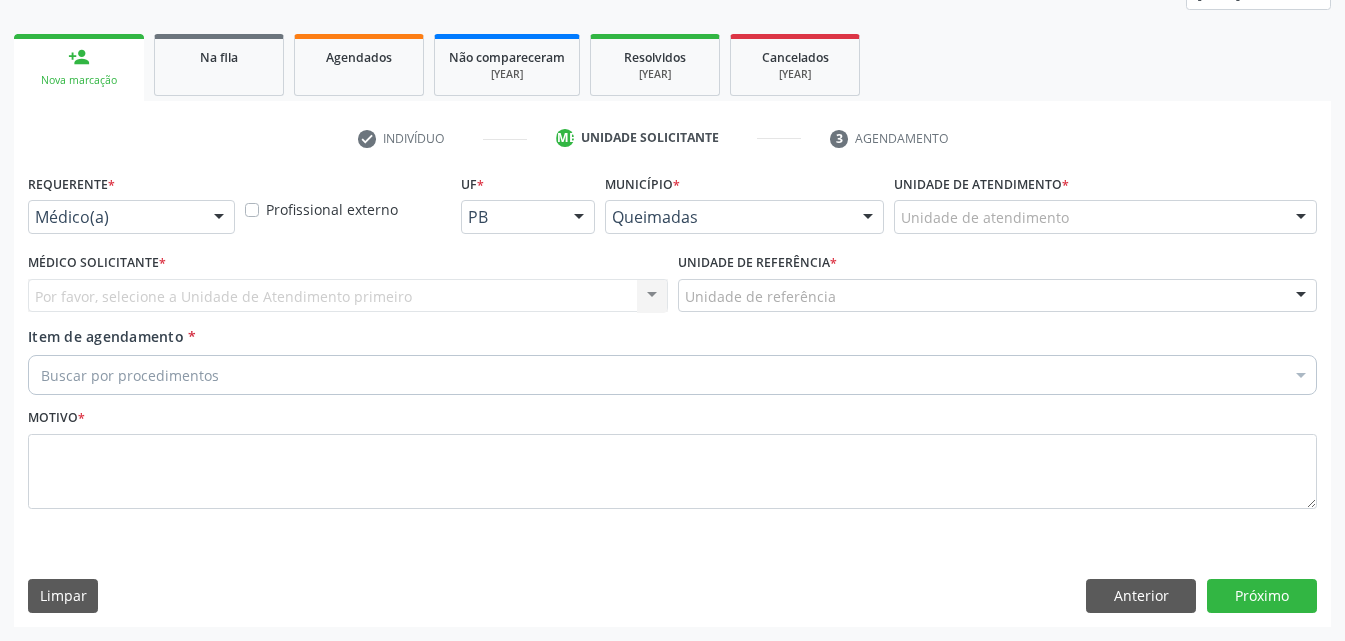 scroll, scrollTop: 265, scrollLeft: 0, axis: vertical 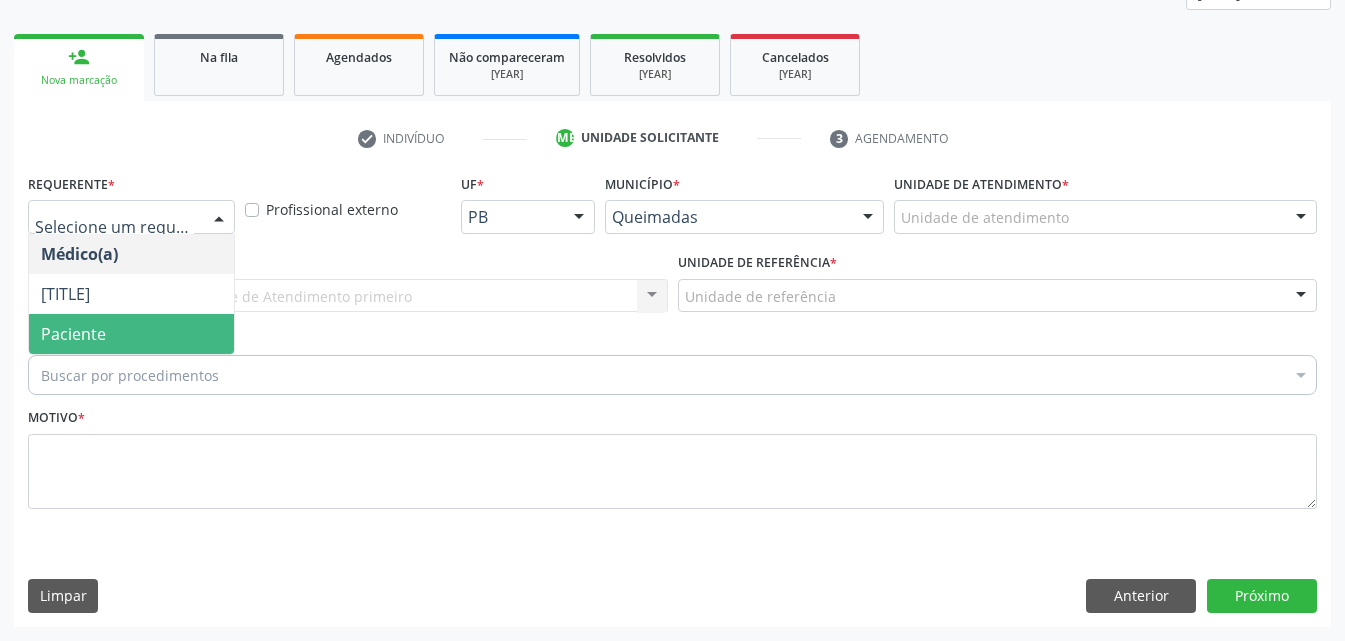 click on "Paciente" at bounding box center (73, 334) 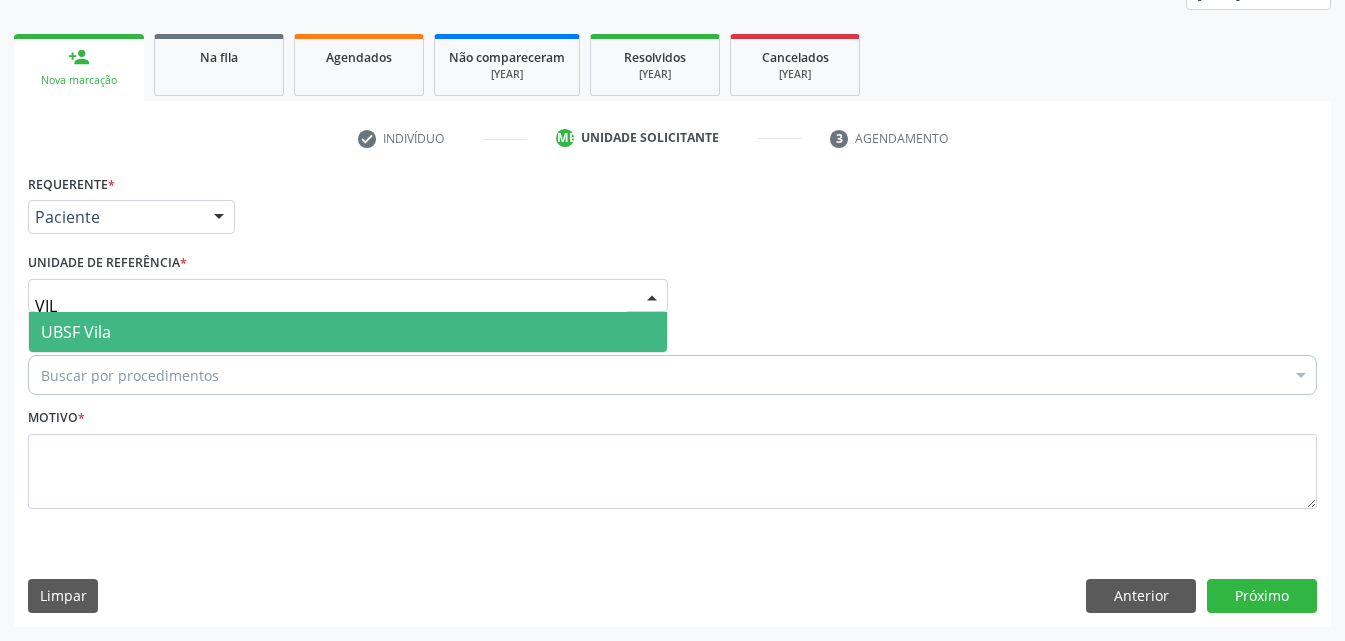 click on "UBSF Vila" at bounding box center (76, 332) 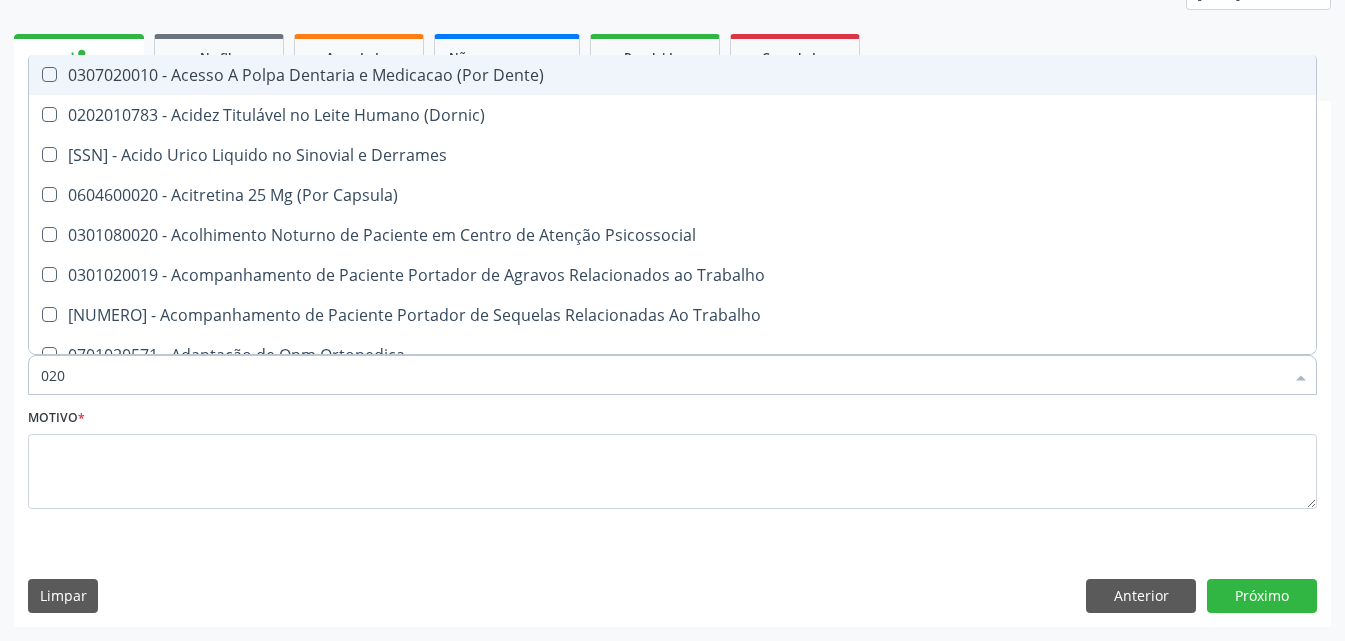 type on "0202" 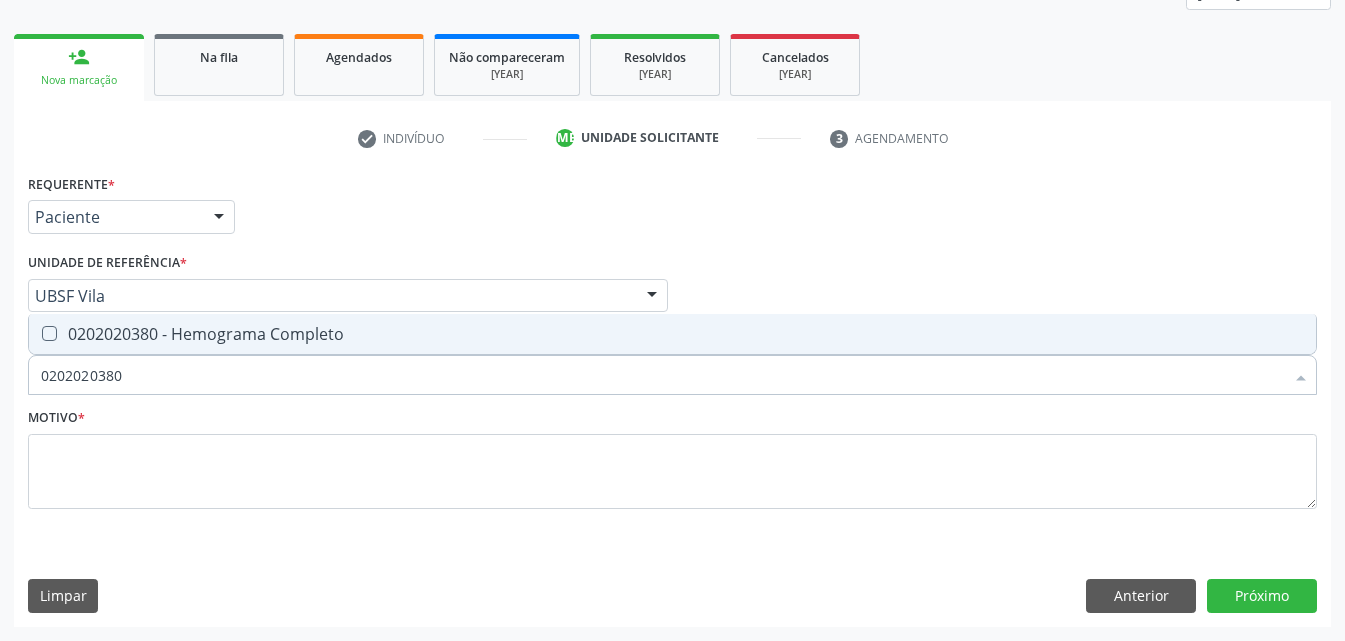 click on "0202020380 - Hemograma Completo" at bounding box center [672, 334] 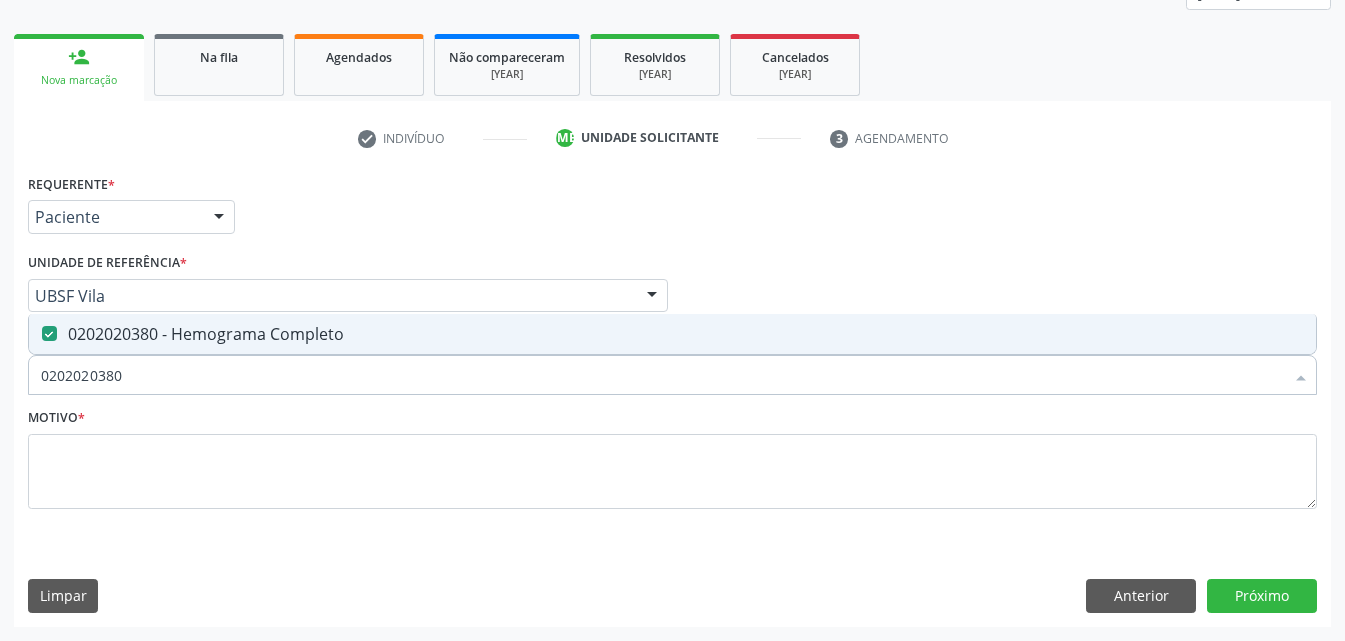drag, startPoint x: 0, startPoint y: 399, endPoint x: 0, endPoint y: 451, distance: 52 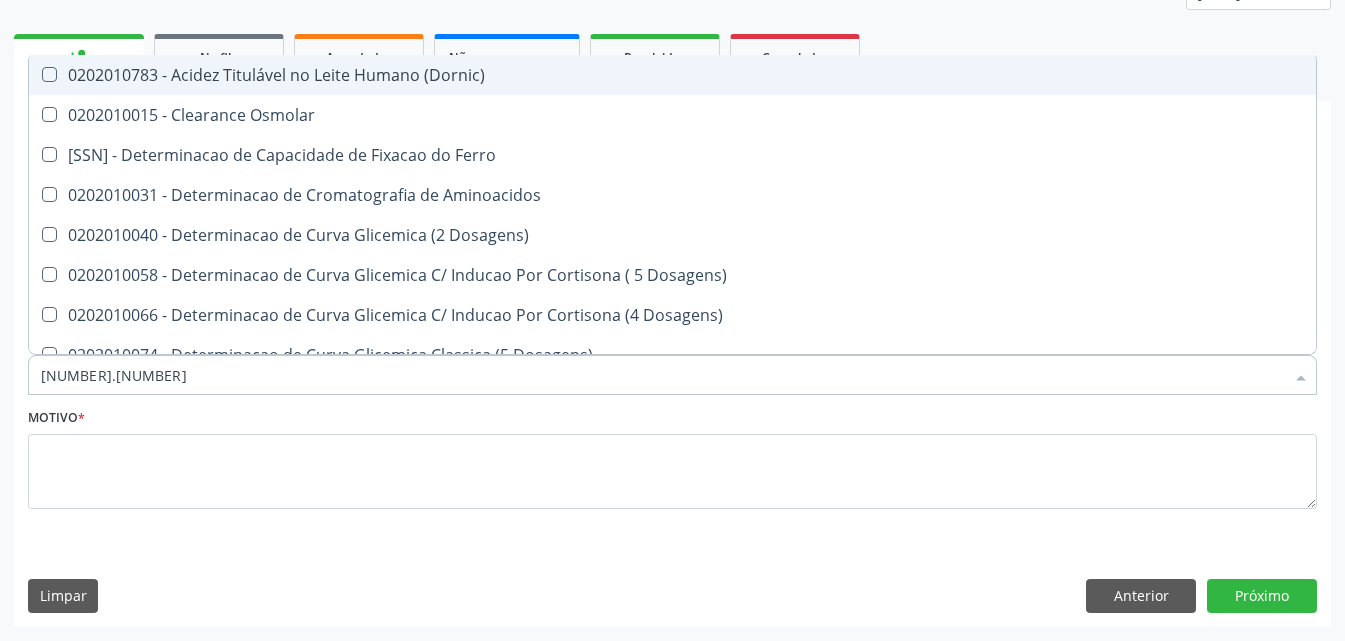 type on "[PROCEDURE_CODE]" 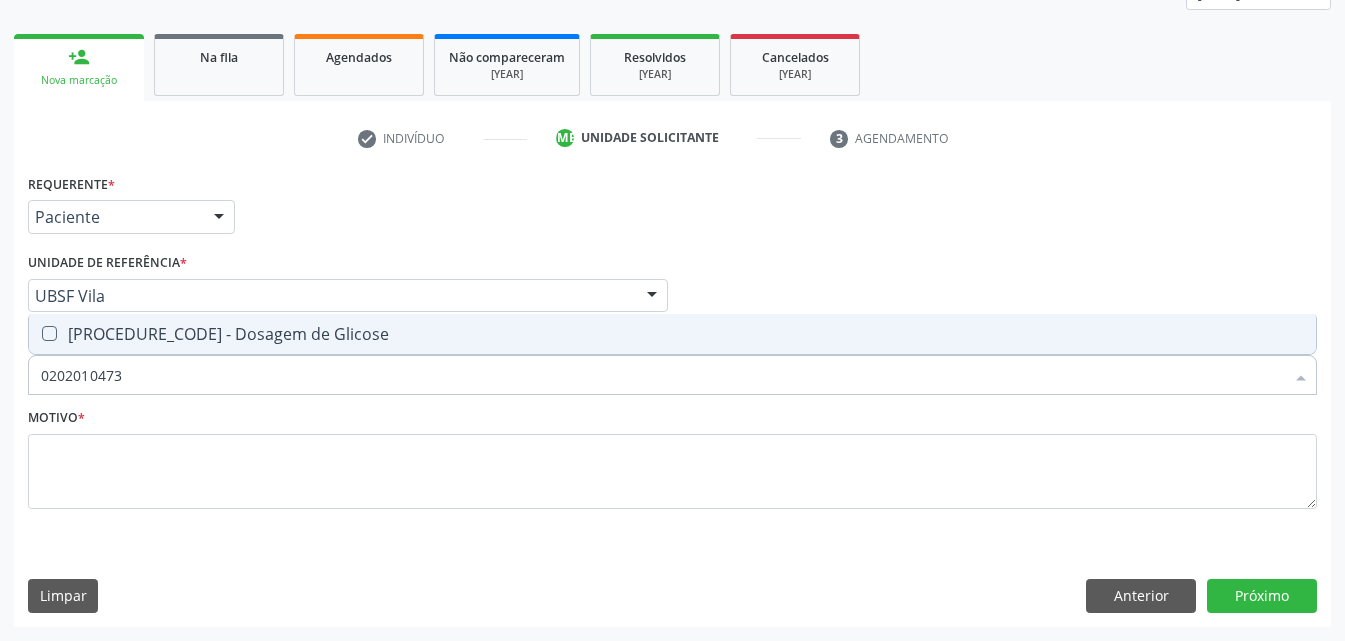 click on "[PROCEDURE_CODE] - Dosagem de Glicose" at bounding box center [672, 334] 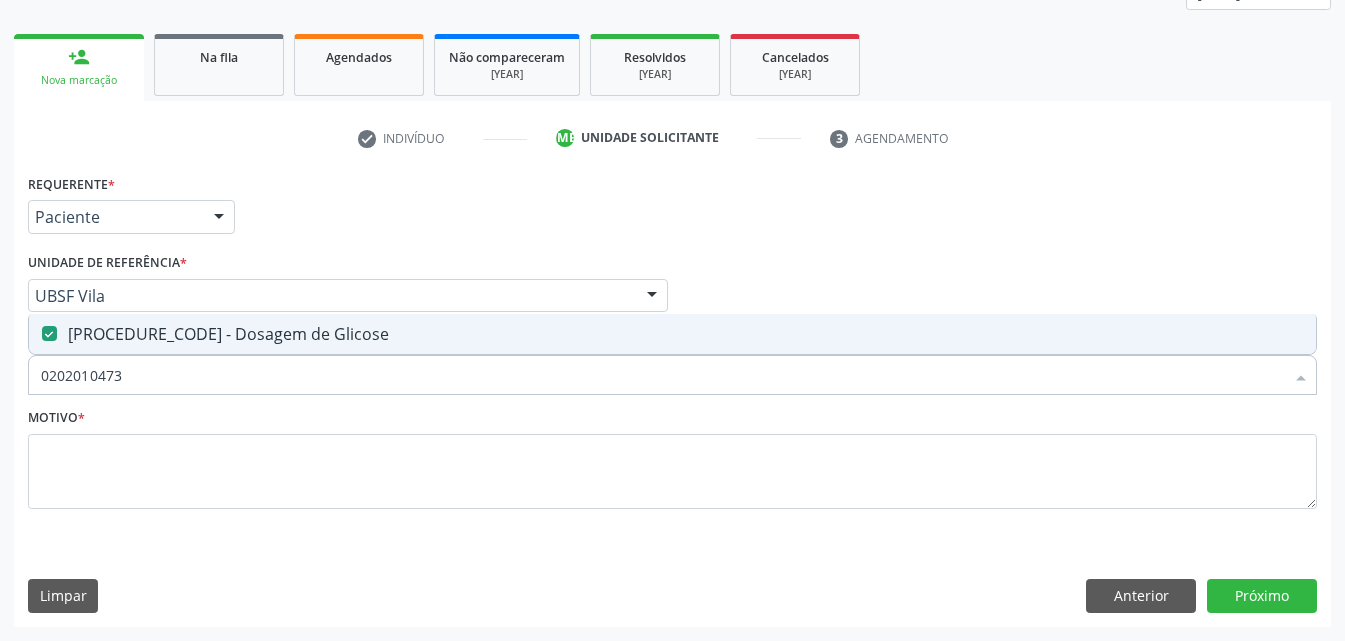 drag, startPoint x: 155, startPoint y: 372, endPoint x: 0, endPoint y: 431, distance: 165.84933 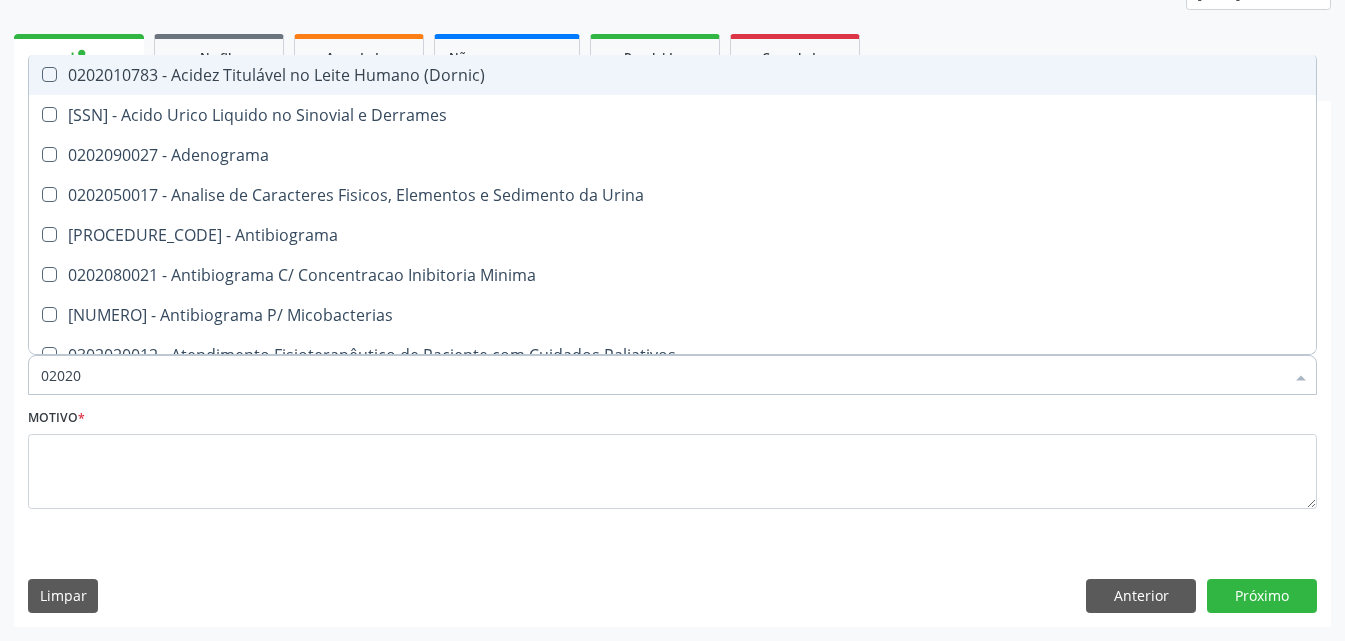 type on "[NUMBER].[NUMBER]" 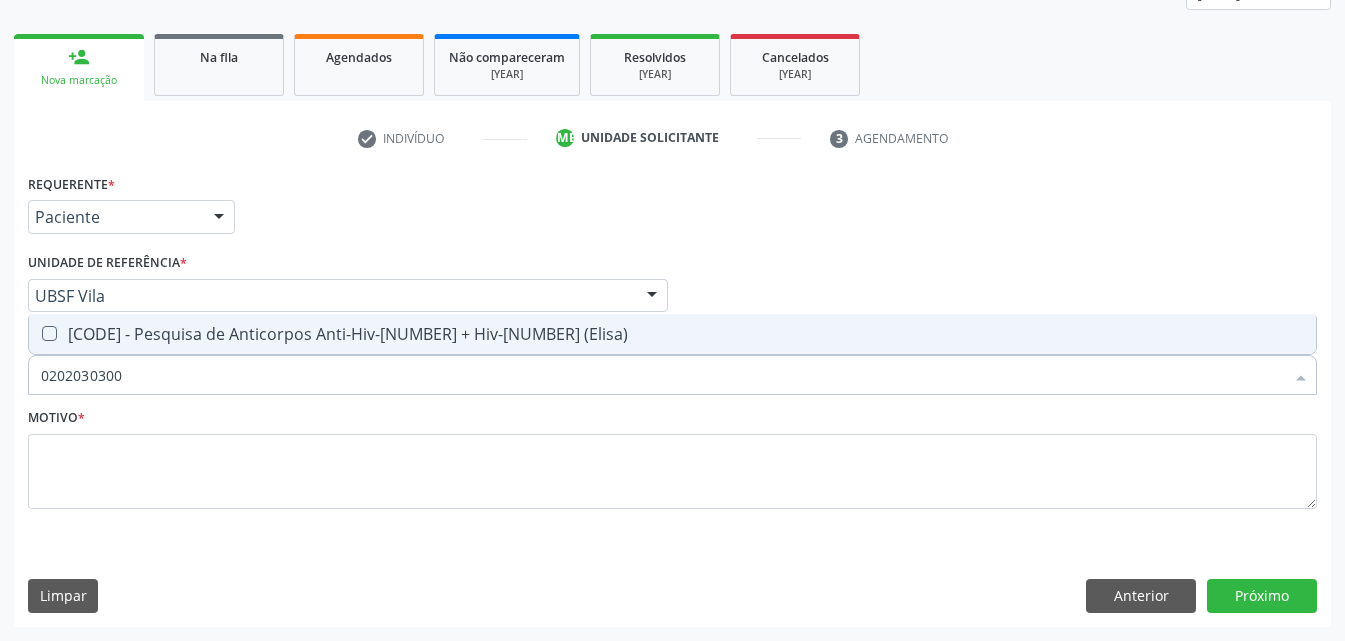 click on "[CODE] - Pesquisa de Anticorpos Anti-Hiv-[NUMBER] + Hiv-[NUMBER] (Elisa)" at bounding box center (672, 334) 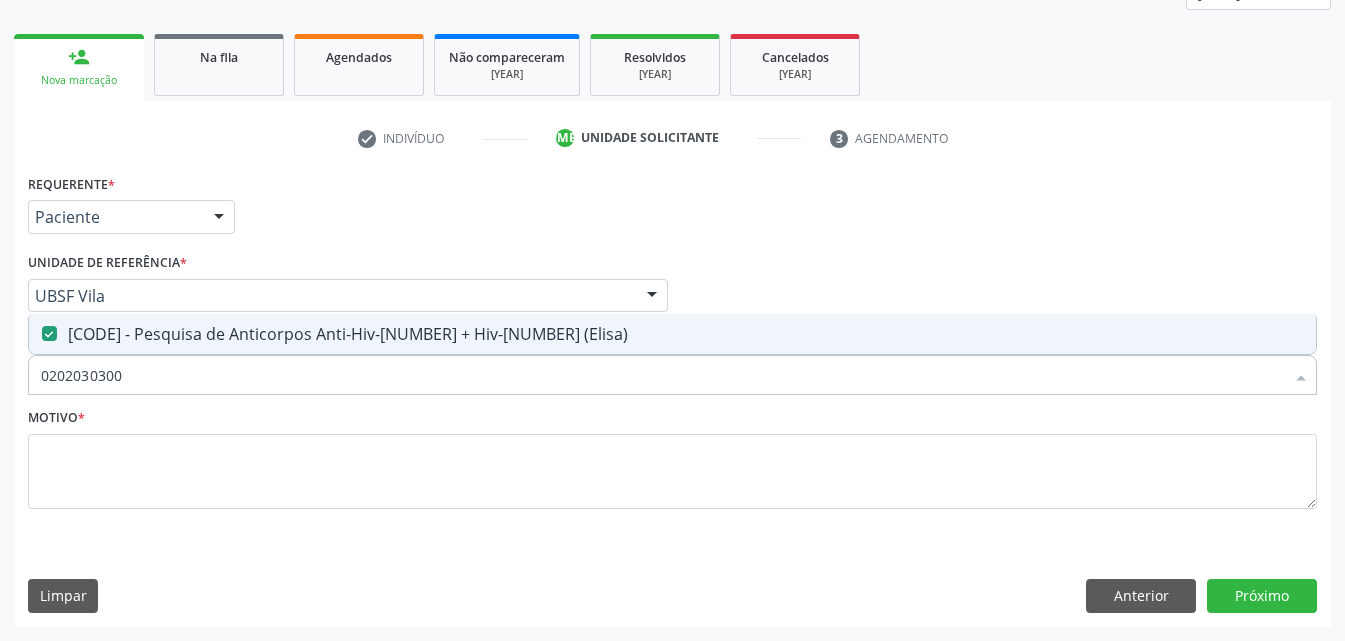 drag, startPoint x: 146, startPoint y: 353, endPoint x: 0, endPoint y: 378, distance: 148.12495 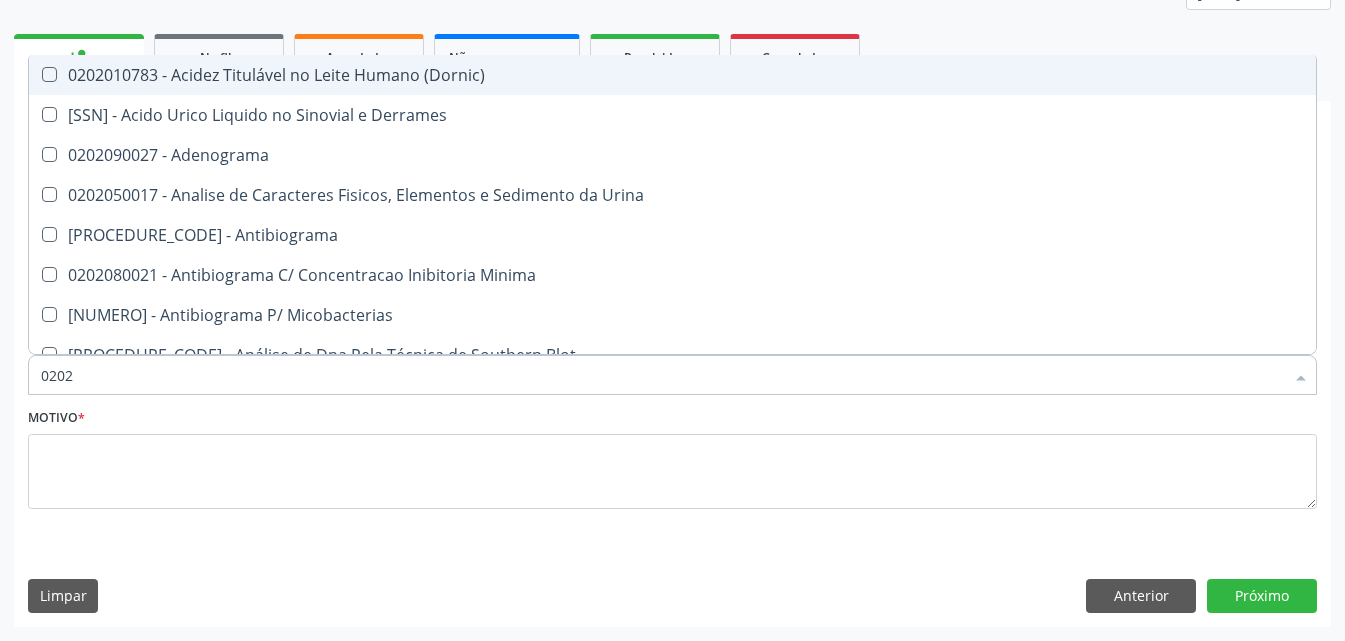 type on "02020" 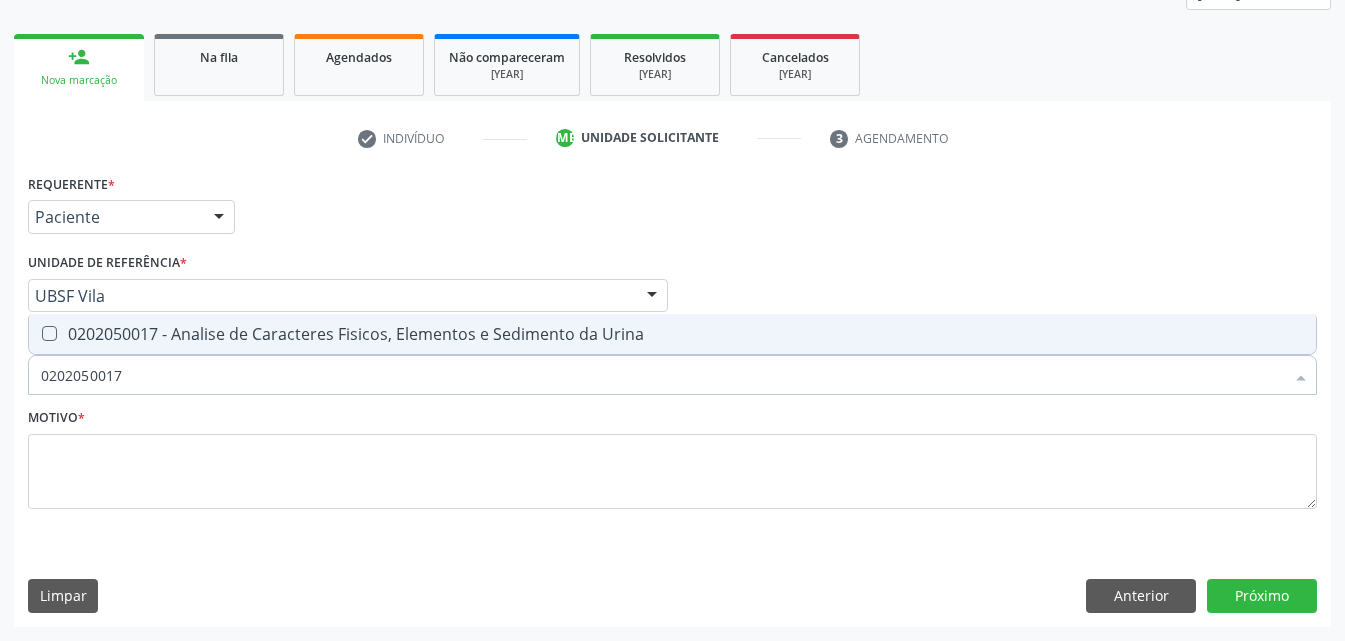 click on "0202050017 - Analise de Caracteres Fisicos, Elementos e Sedimento da Urina" at bounding box center [672, 334] 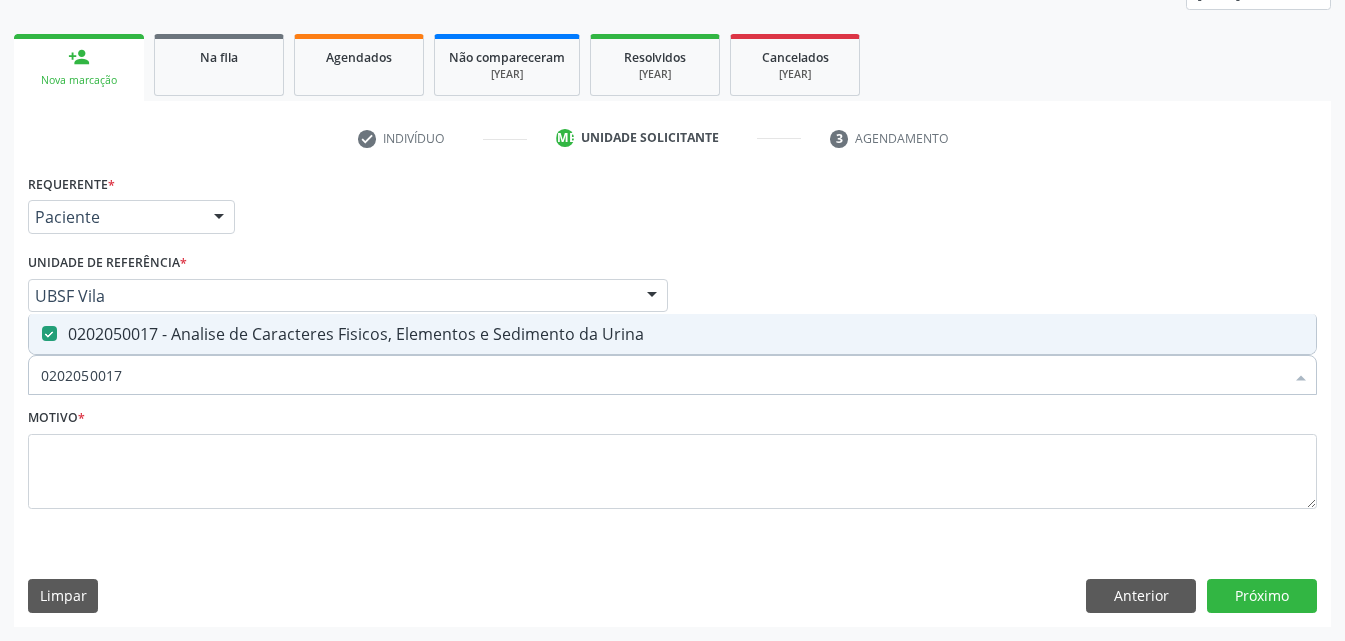 drag, startPoint x: 188, startPoint y: 365, endPoint x: 0, endPoint y: 377, distance: 188.38258 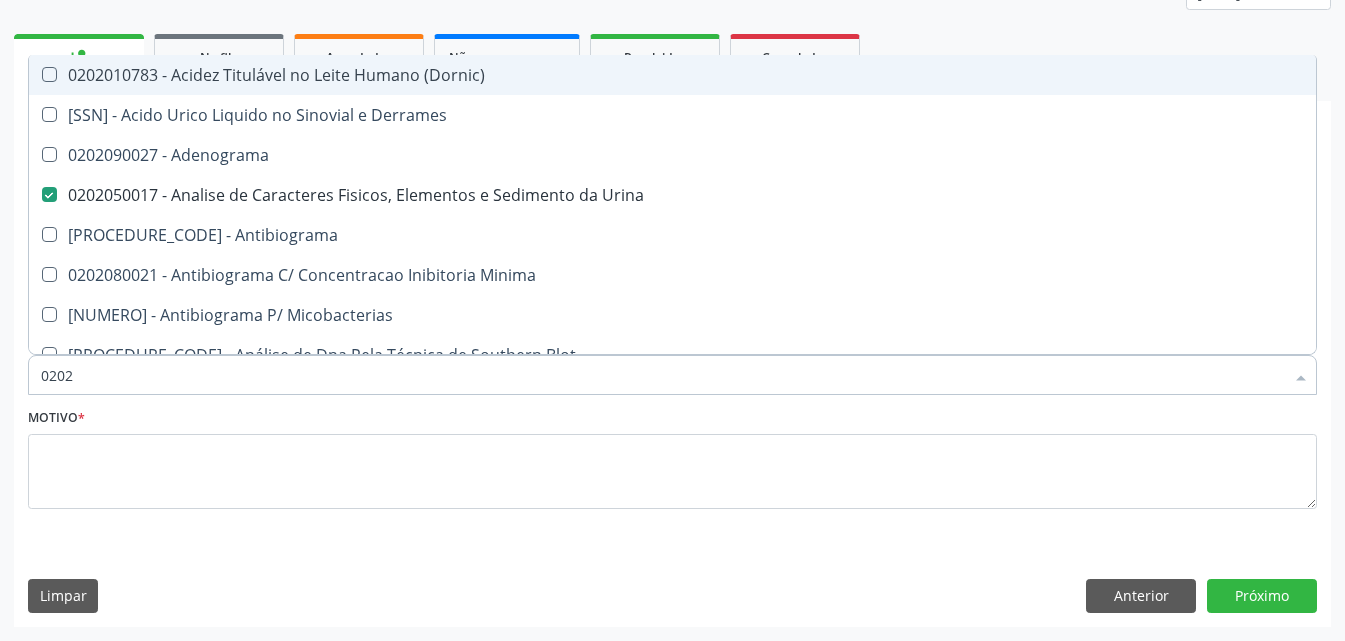 type on "02020" 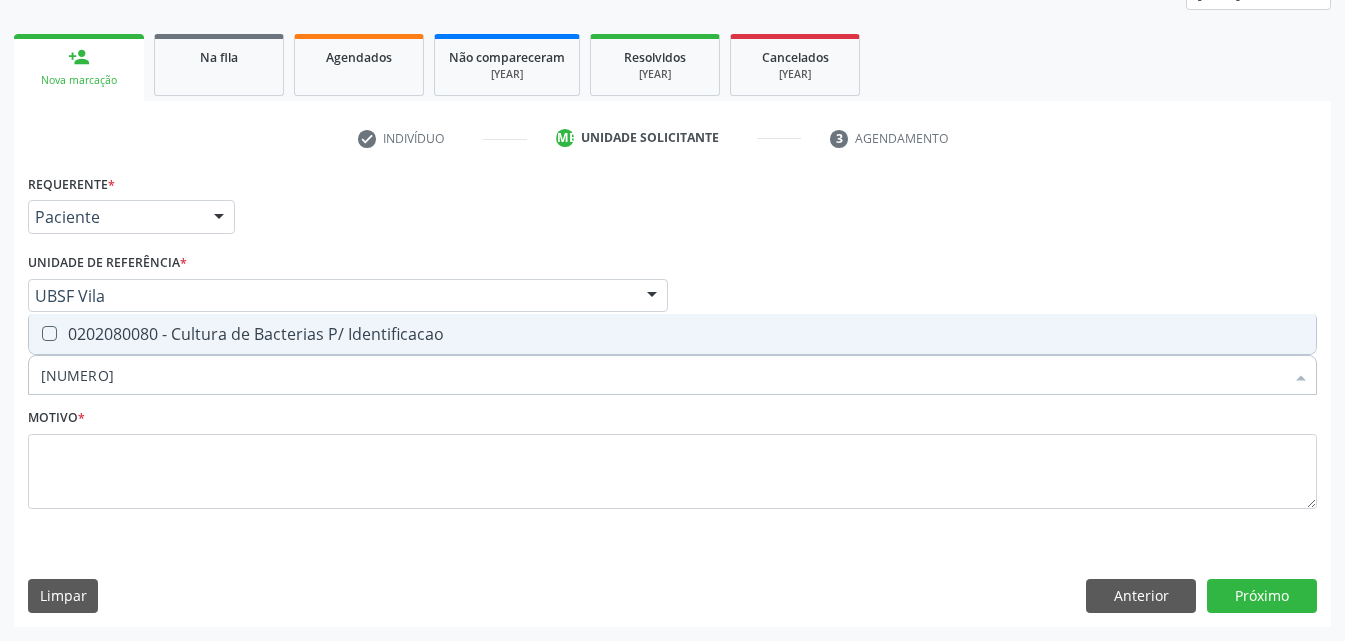 click on "0202080080 - Cultura de Bacterias P/ Identificacao" at bounding box center [672, 334] 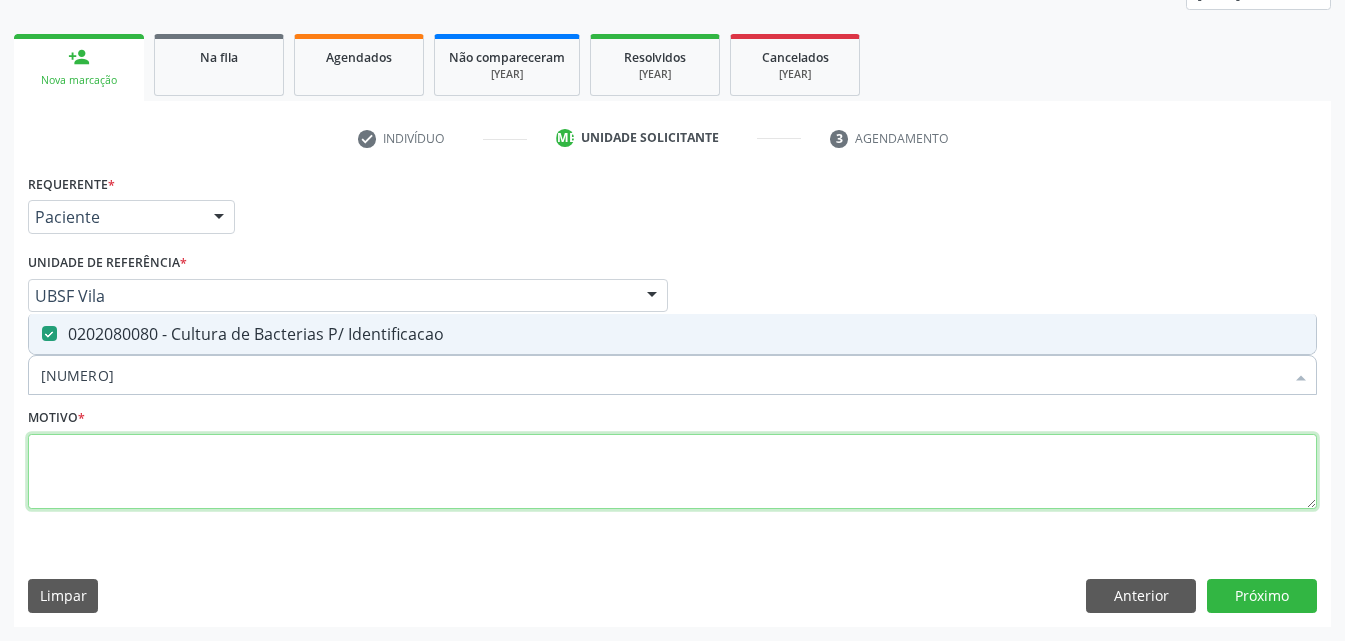 click at bounding box center (672, 472) 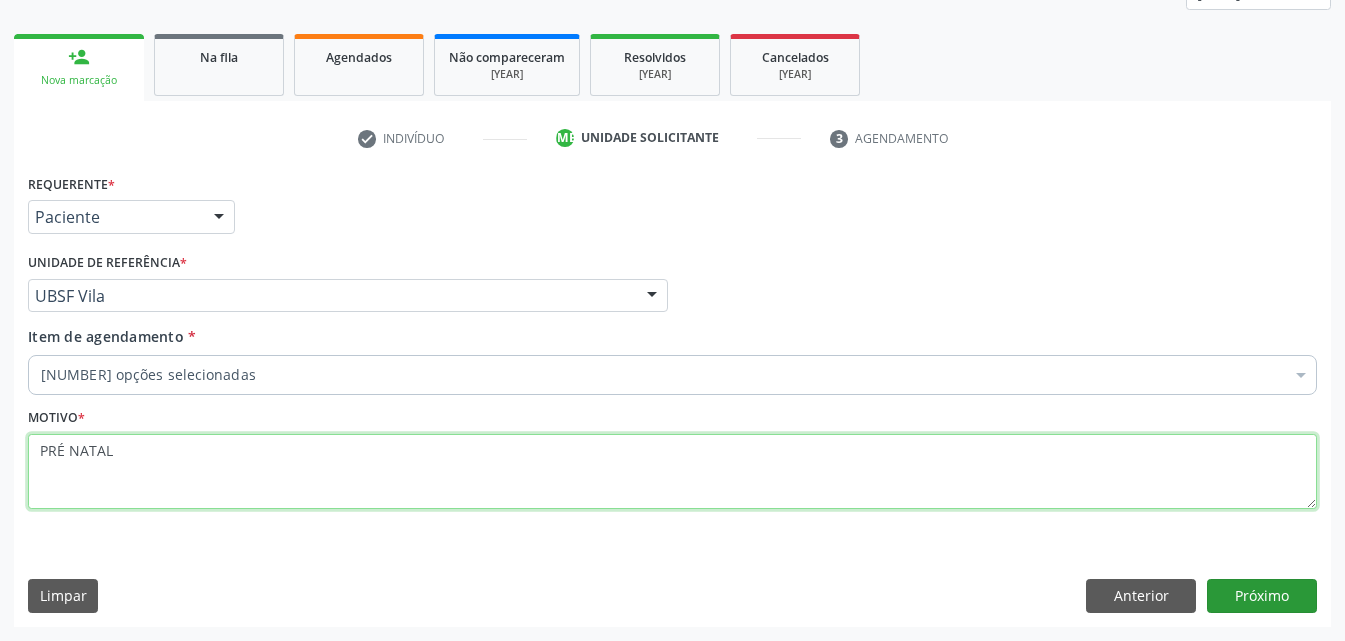type on "PRÉ NATAL" 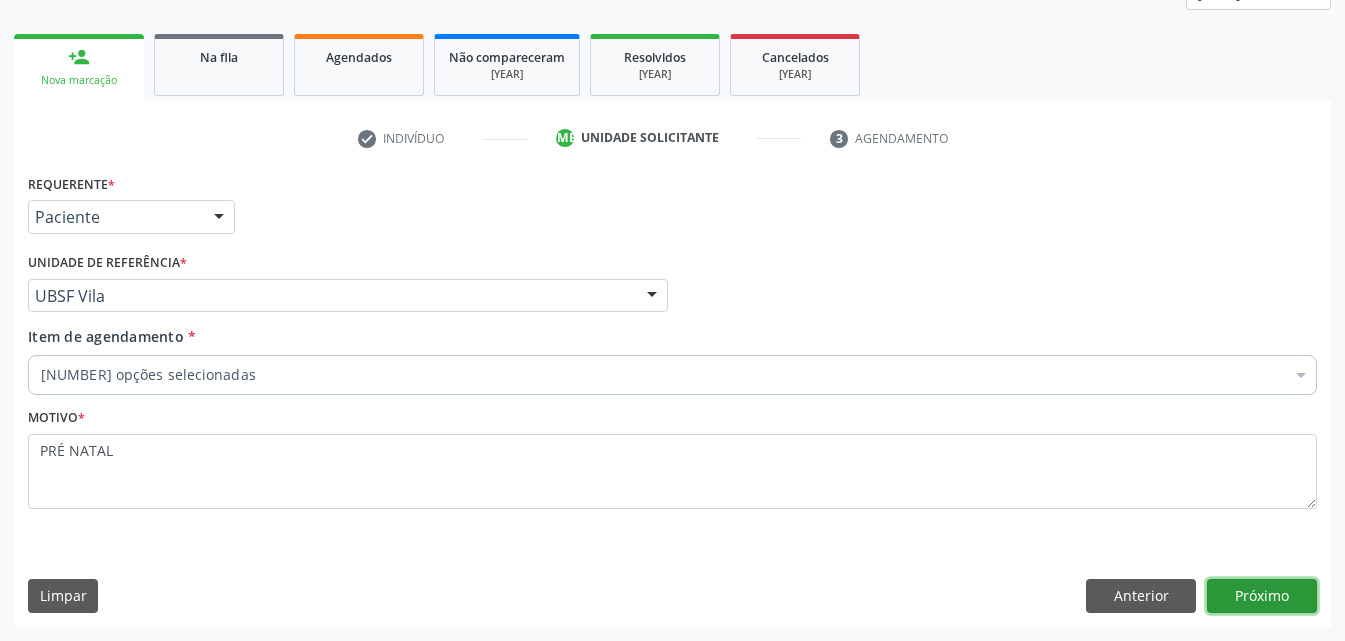 click on "Próximo" at bounding box center (1262, 596) 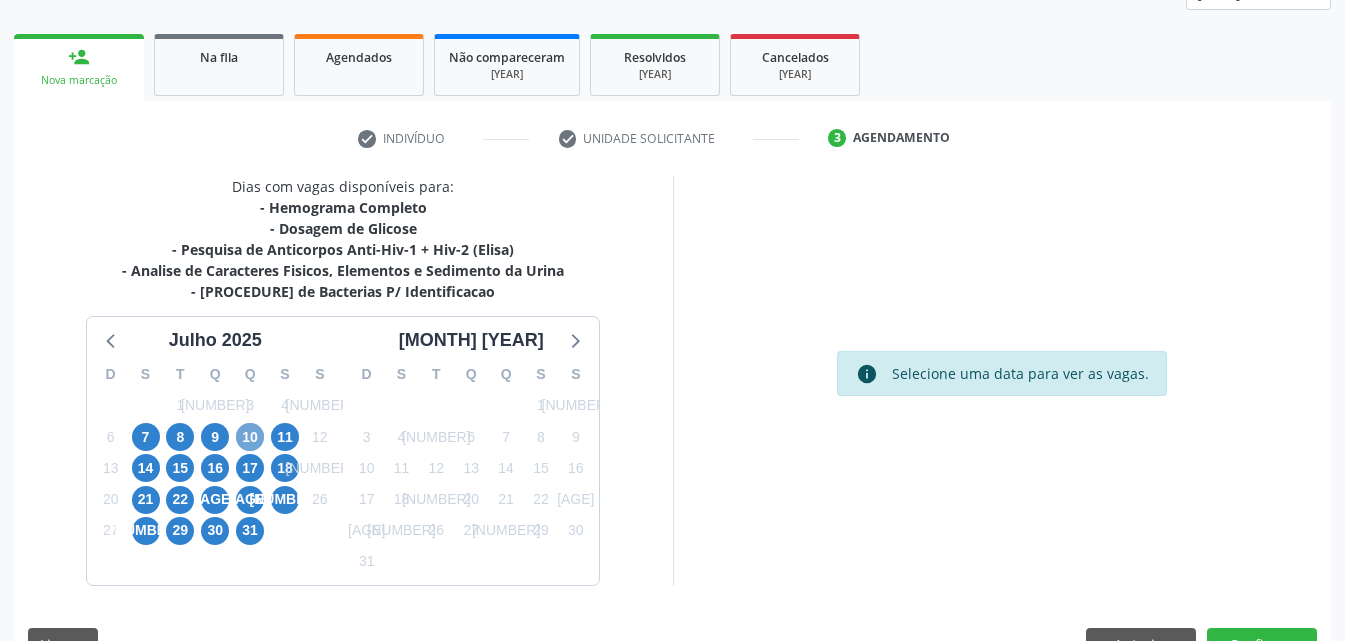 click on "10" at bounding box center (250, 437) 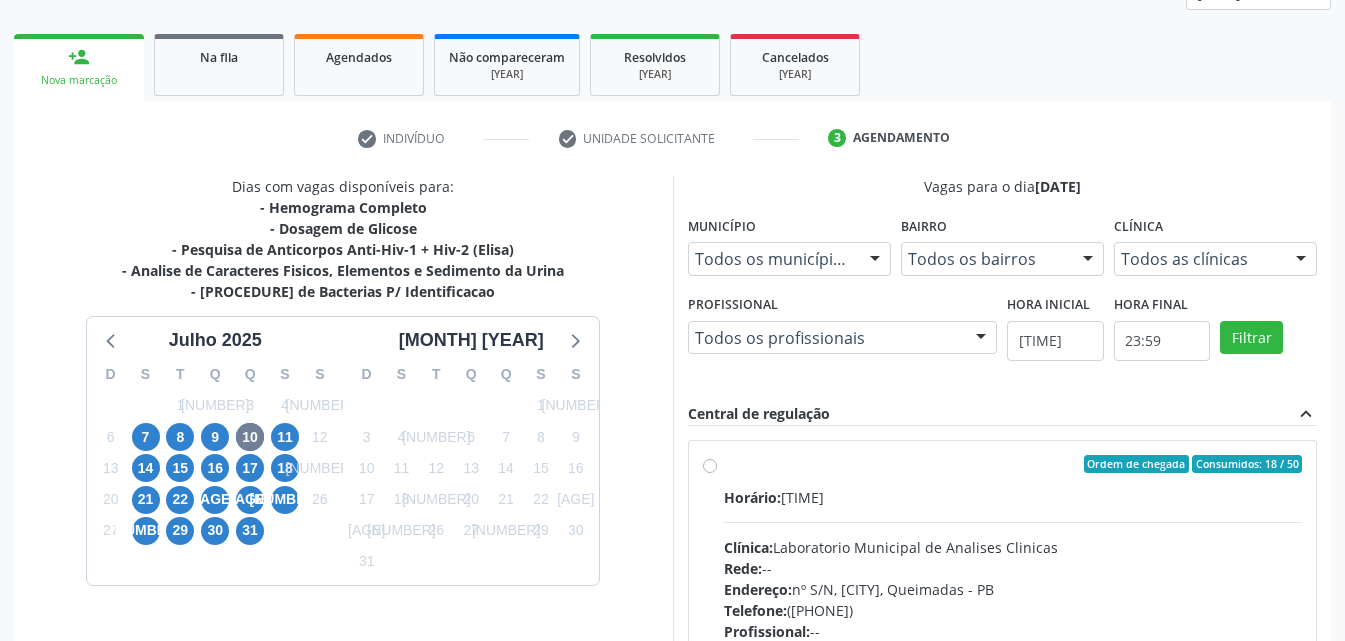 click on "Ordem de chegada
Consumidos: 18 / 50" at bounding box center [1013, 464] 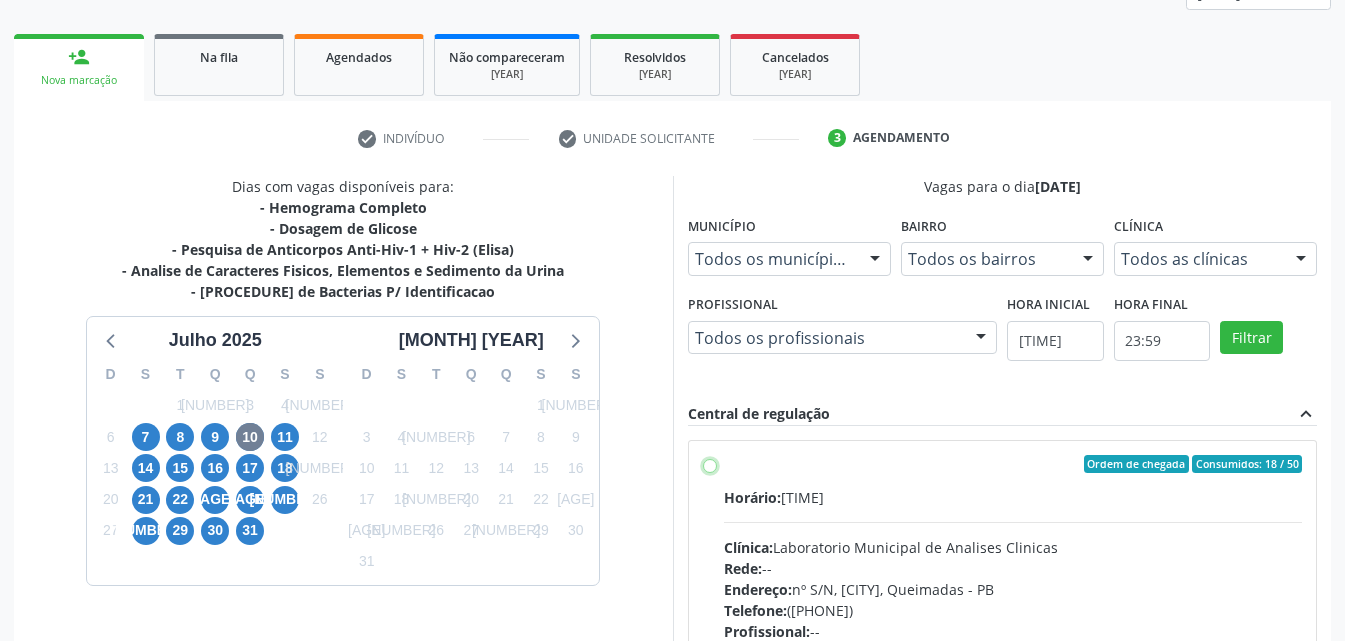 click on "Ordem de chegada
Consumidos: 18 / 50
Horário:   06:00
Clínica:  [INSTITUTION] de Analises Clinicas
Rede:
--
Endereço:   nº S/N, Centro, [CITY] - [STATE]
Telefone:   ([AREA]) [PHONE]
Profissional:  [NAME]
--
Informações adicionais sobre o atendimento
Idade de atendimento:
Sem restrição
Gênero(s) atendido(s):
Sem restrição
Informações adicionais:
--" at bounding box center (710, 464) 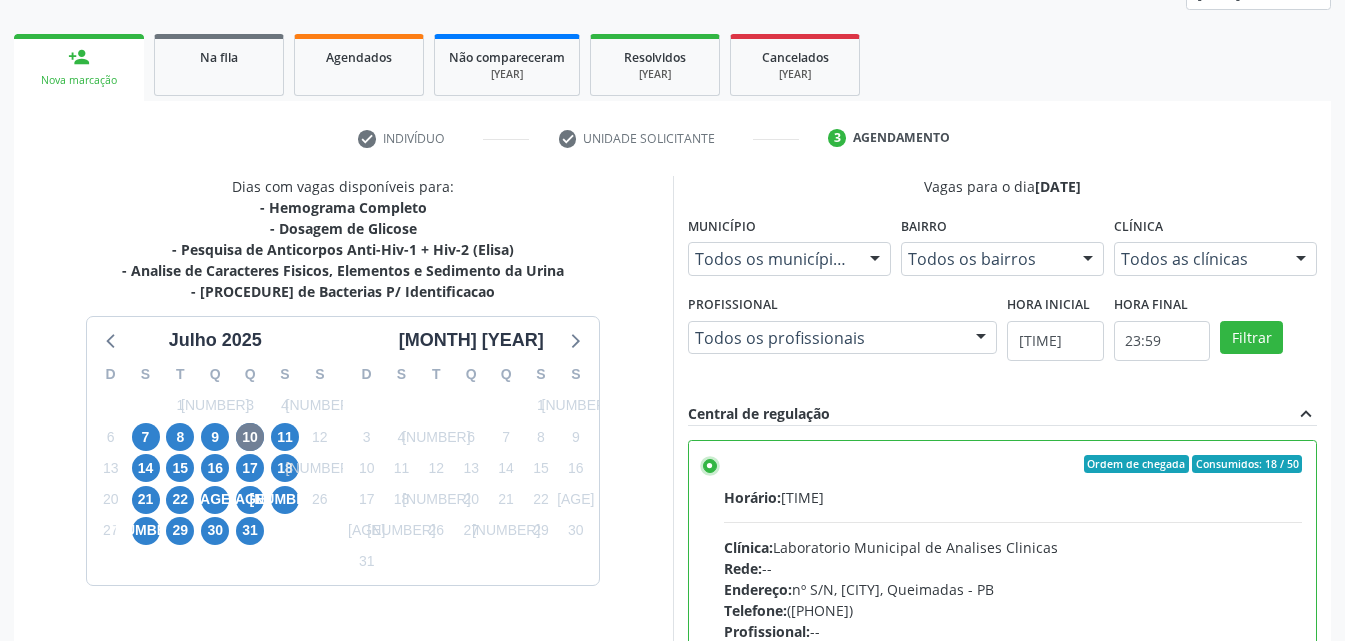scroll, scrollTop: 554, scrollLeft: 0, axis: vertical 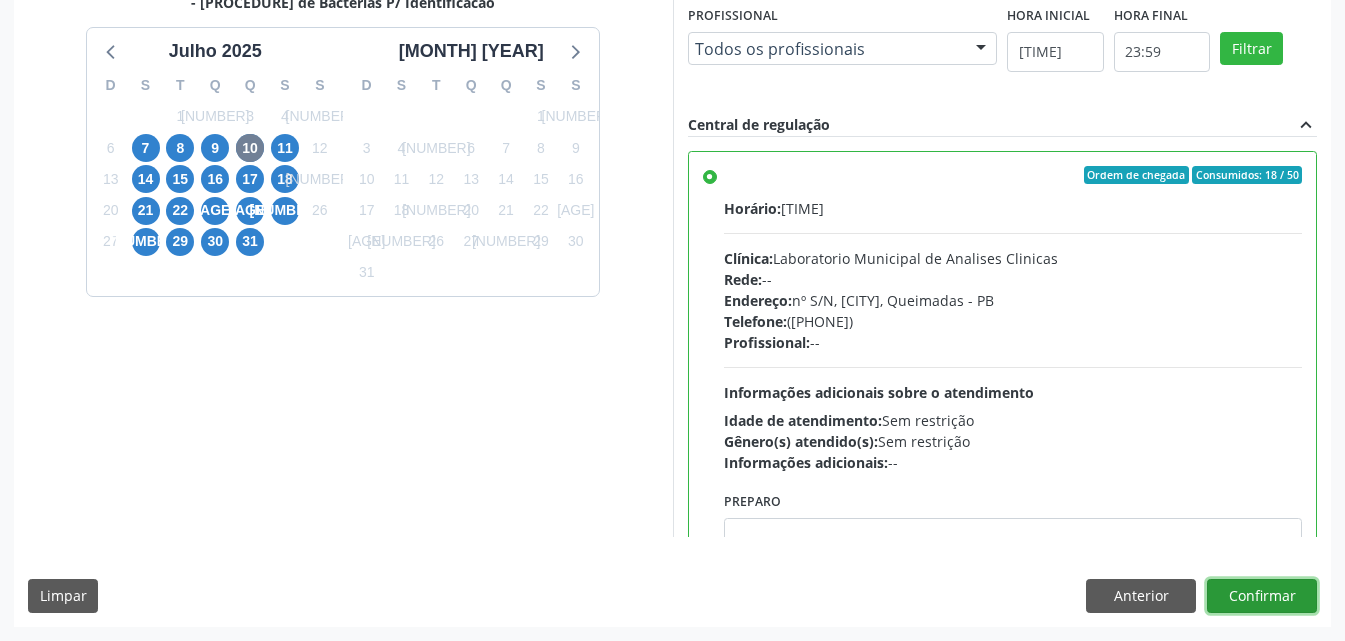 click on "Confirmar" at bounding box center [1262, 596] 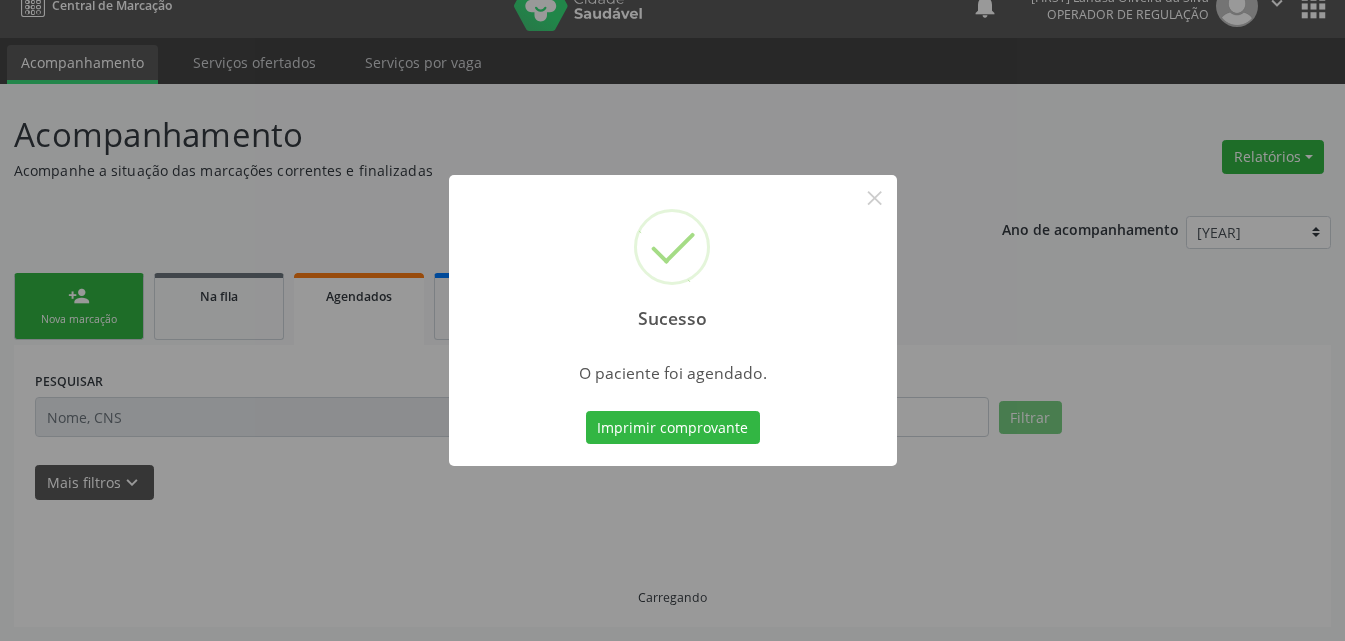 scroll, scrollTop: 26, scrollLeft: 0, axis: vertical 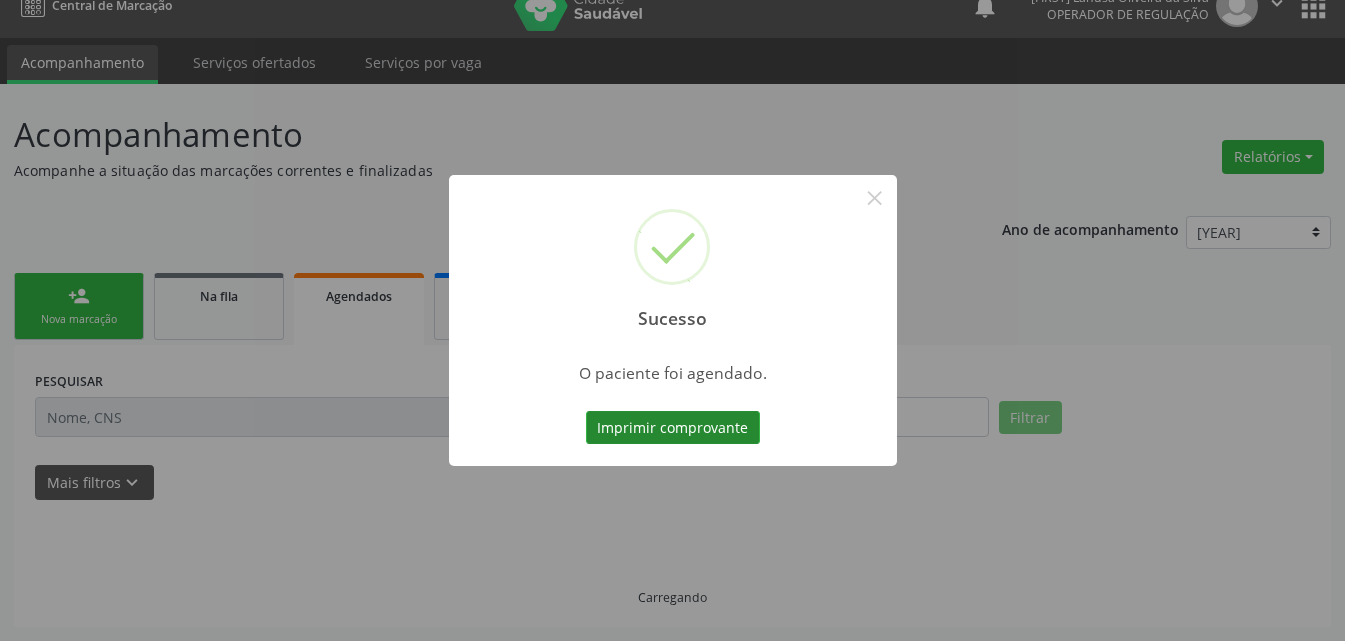 click on "Imprimir comprovante" at bounding box center (673, 428) 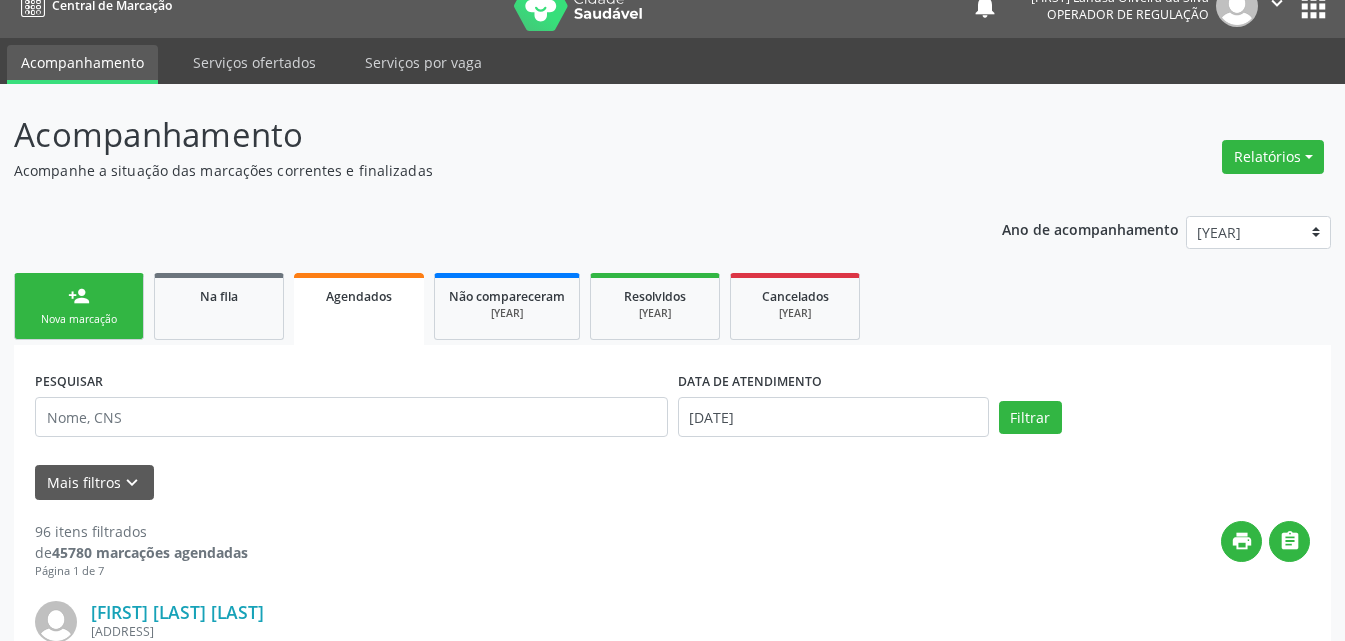 click on "Nova marcação" at bounding box center (79, 319) 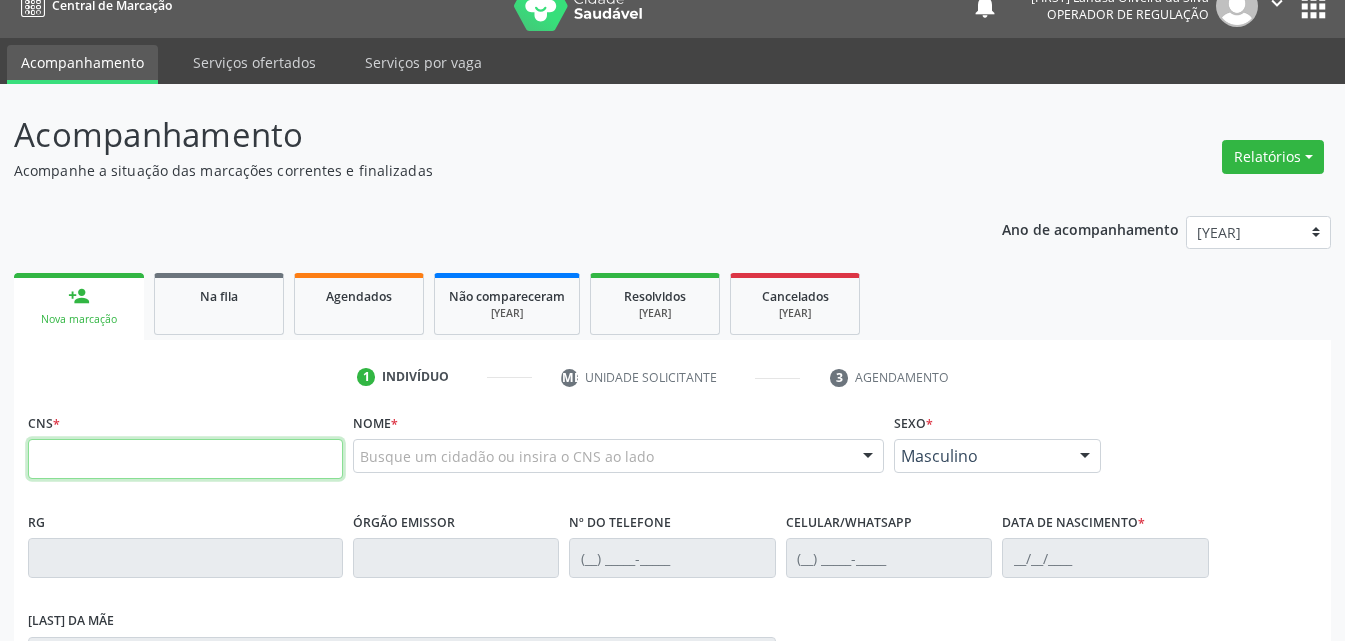 click at bounding box center [185, 459] 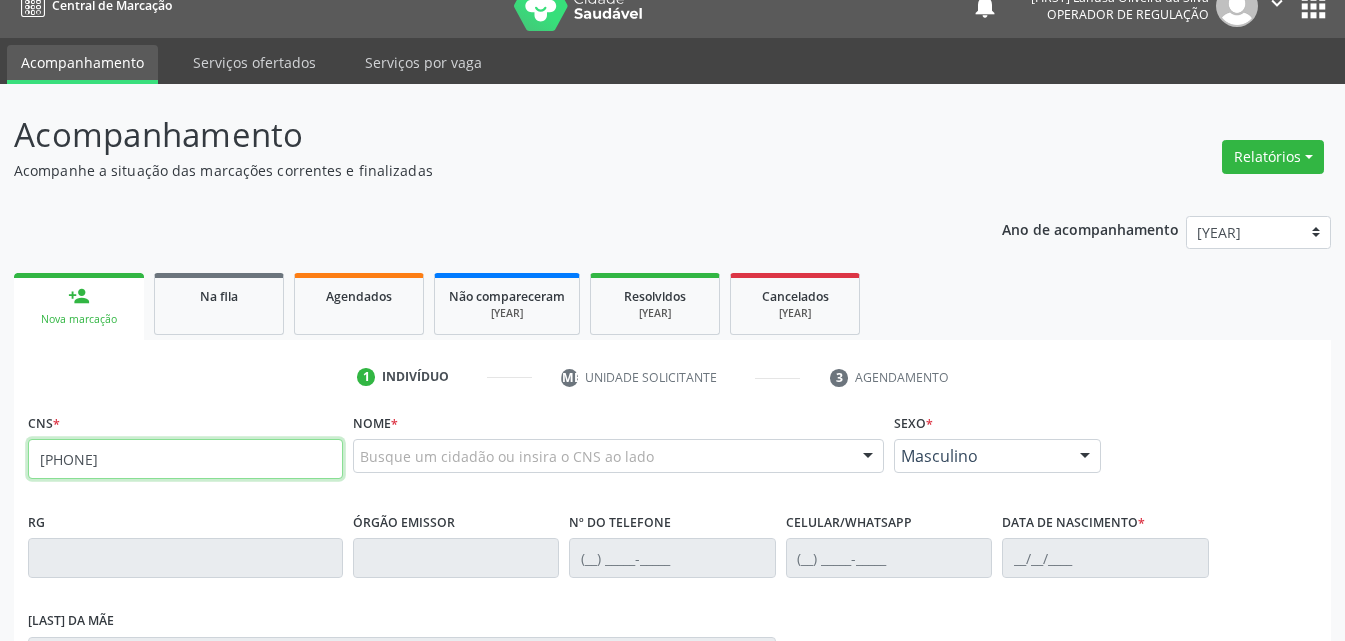 type on "[PHONE]" 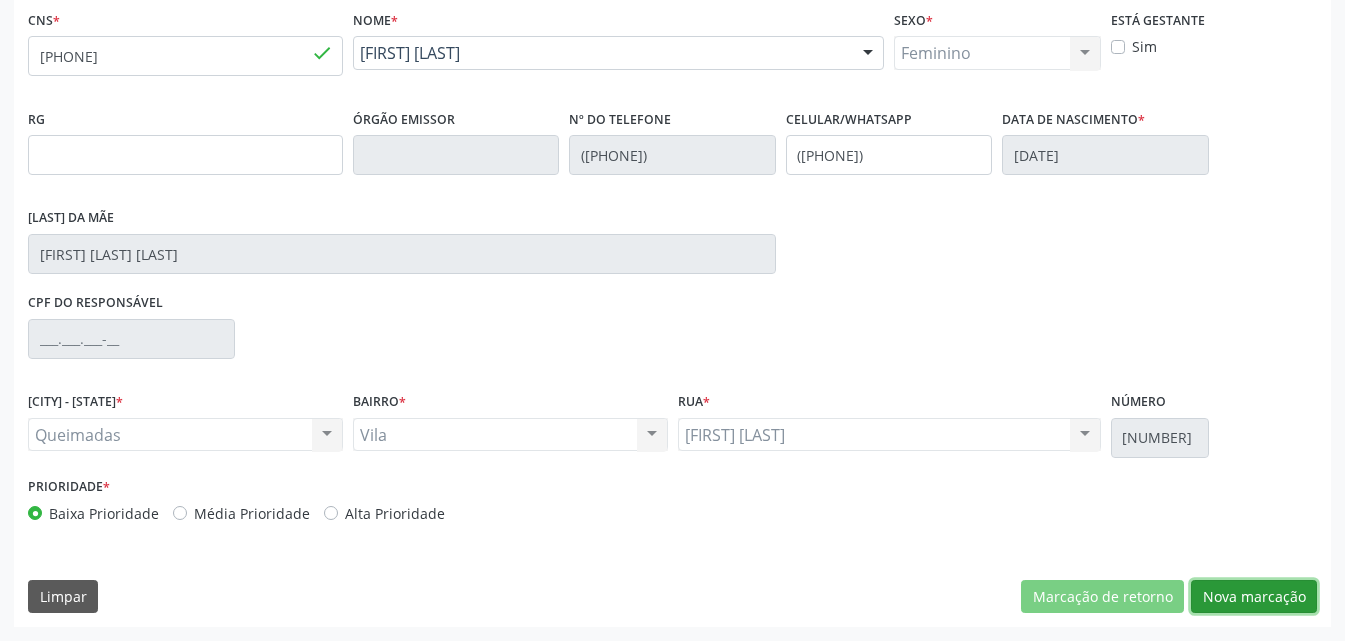 click on "Nova marcação" at bounding box center (1102, 597) 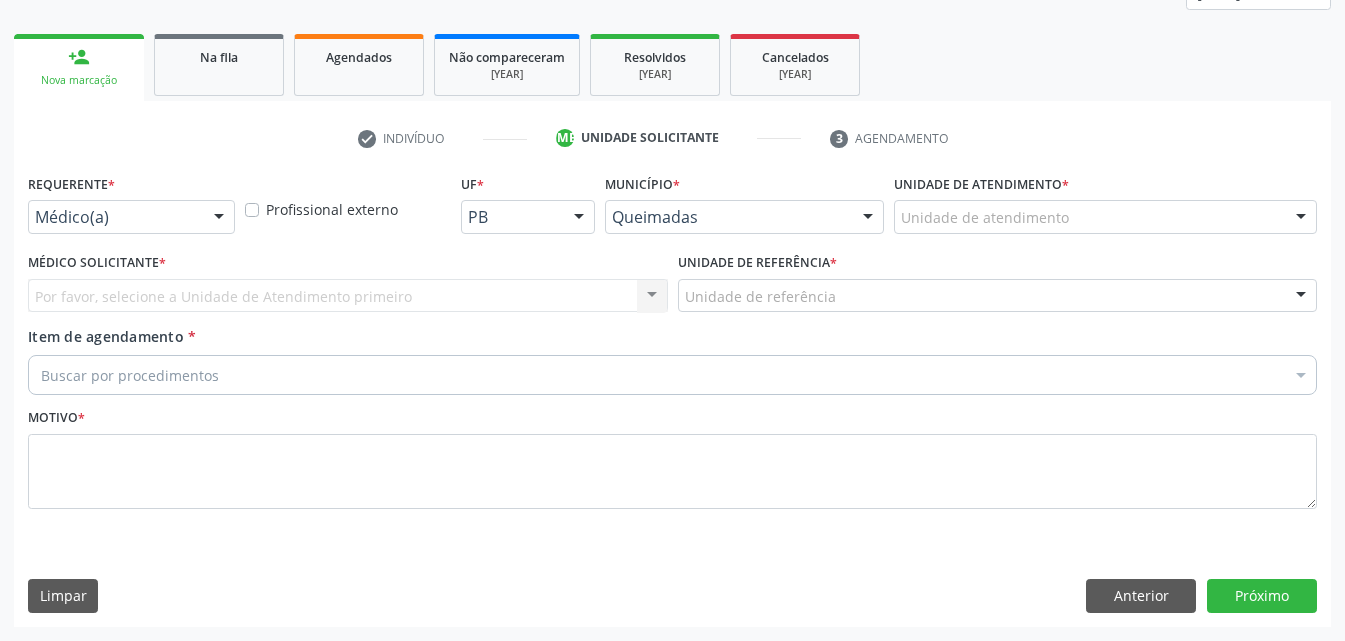 scroll, scrollTop: 265, scrollLeft: 0, axis: vertical 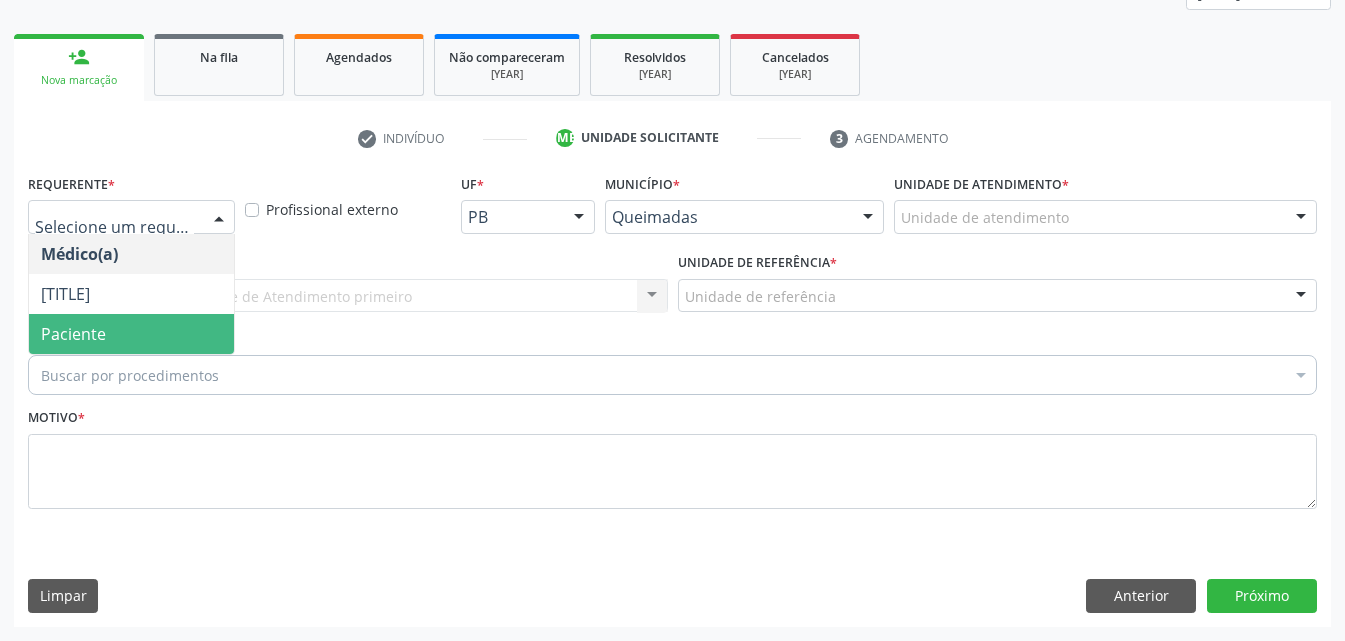 click on "Paciente" at bounding box center (73, 334) 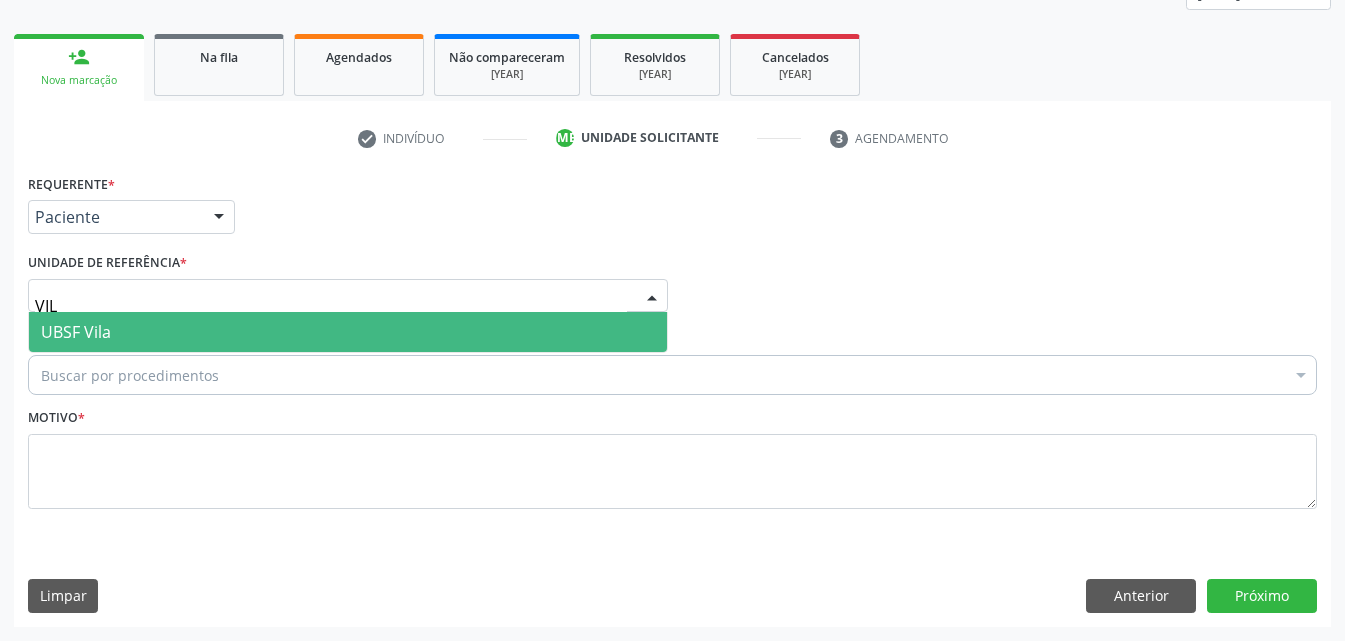 click on "UBSF Vila" at bounding box center [348, 332] 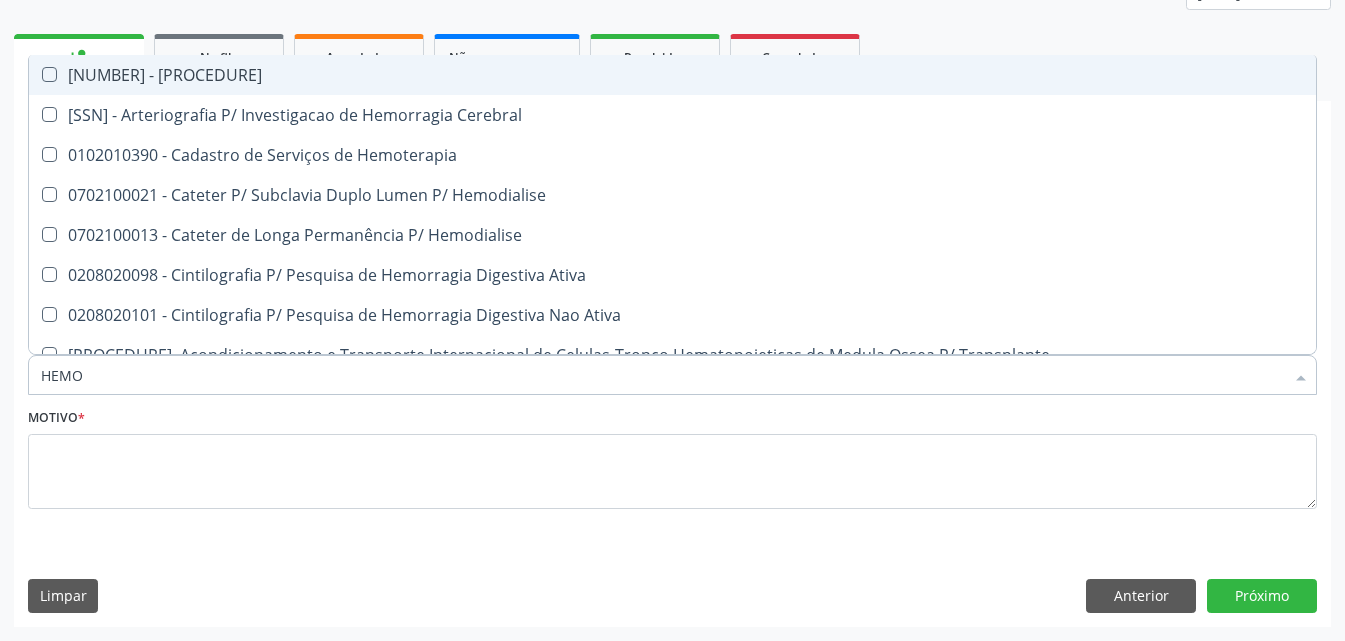 type on "HEMOG" 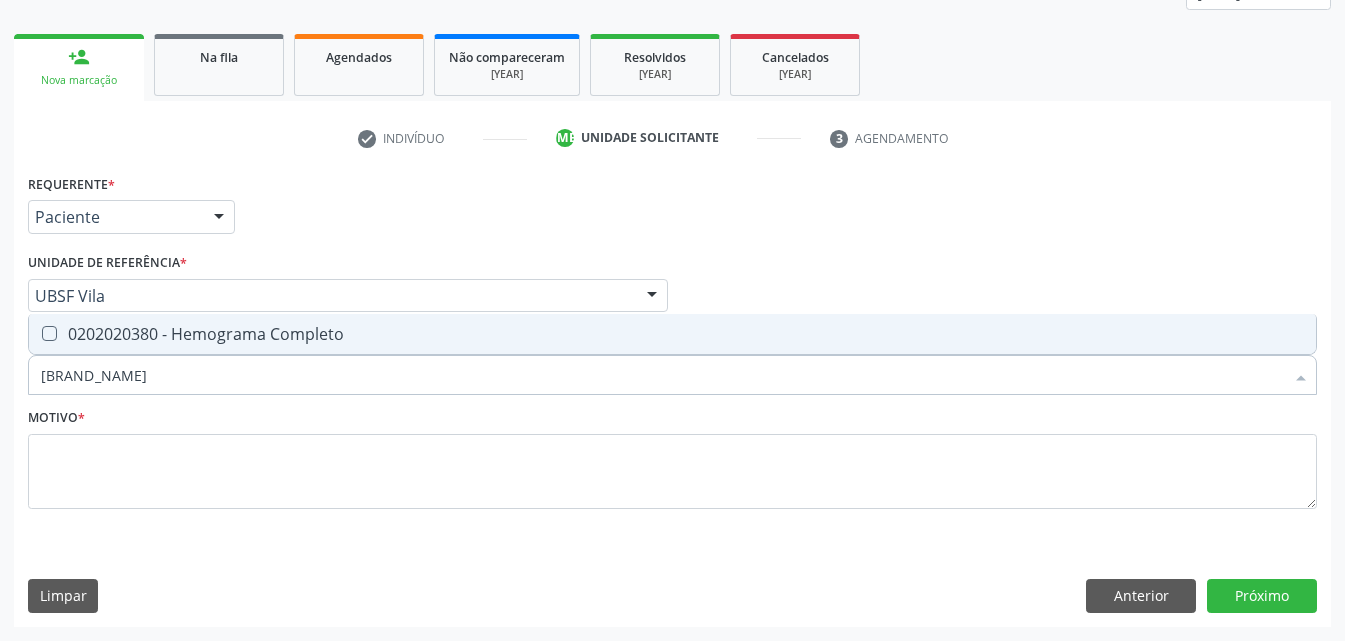 click on "0202020380 - Hemograma Completo" at bounding box center [672, 334] 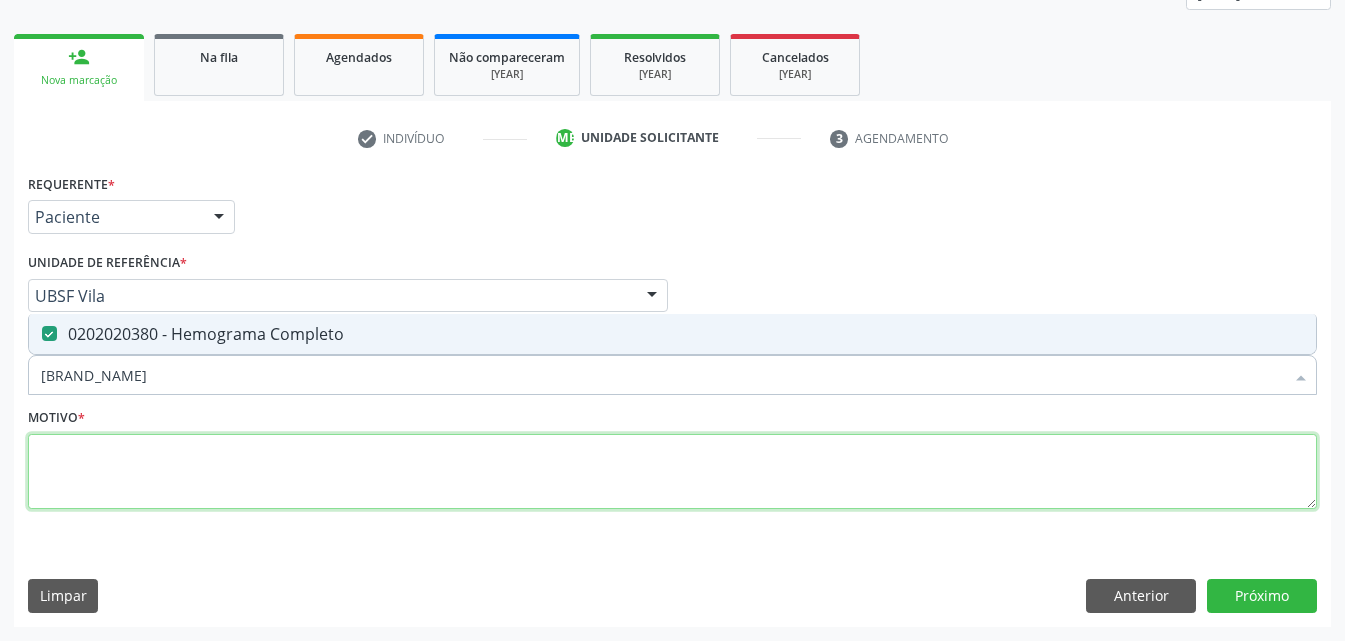 click at bounding box center (672, 472) 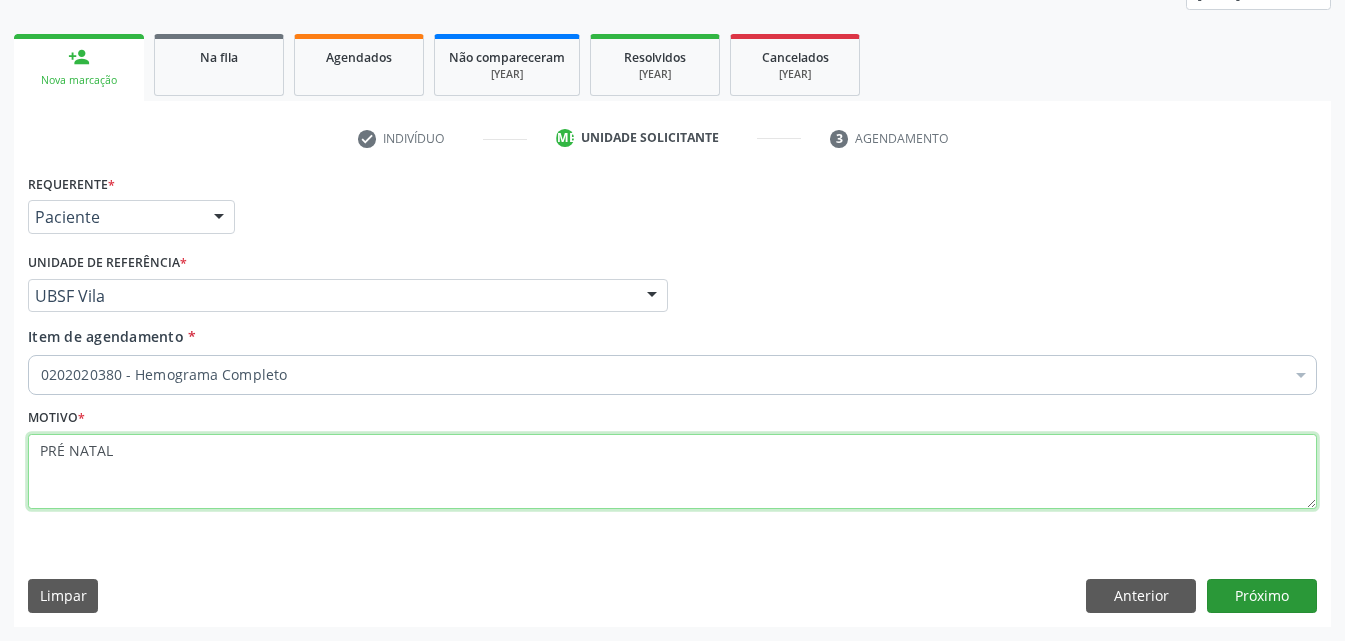 type on "PRÉ NATAL" 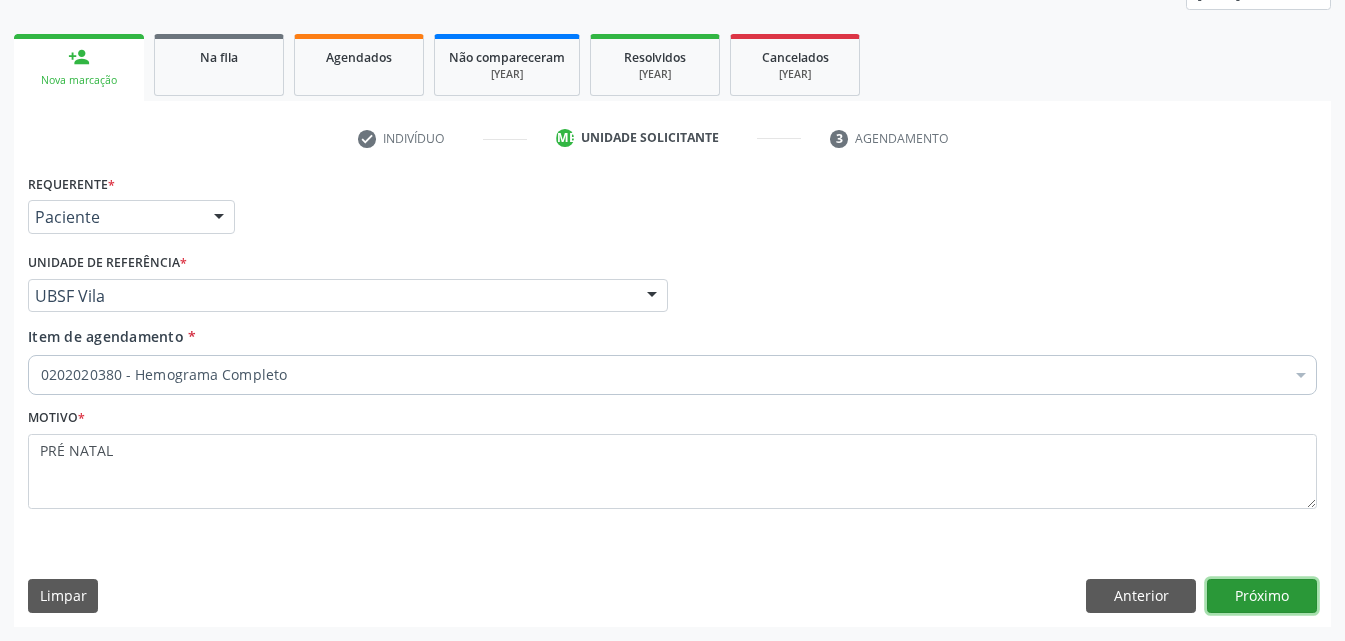 click on "Próximo" at bounding box center (1262, 596) 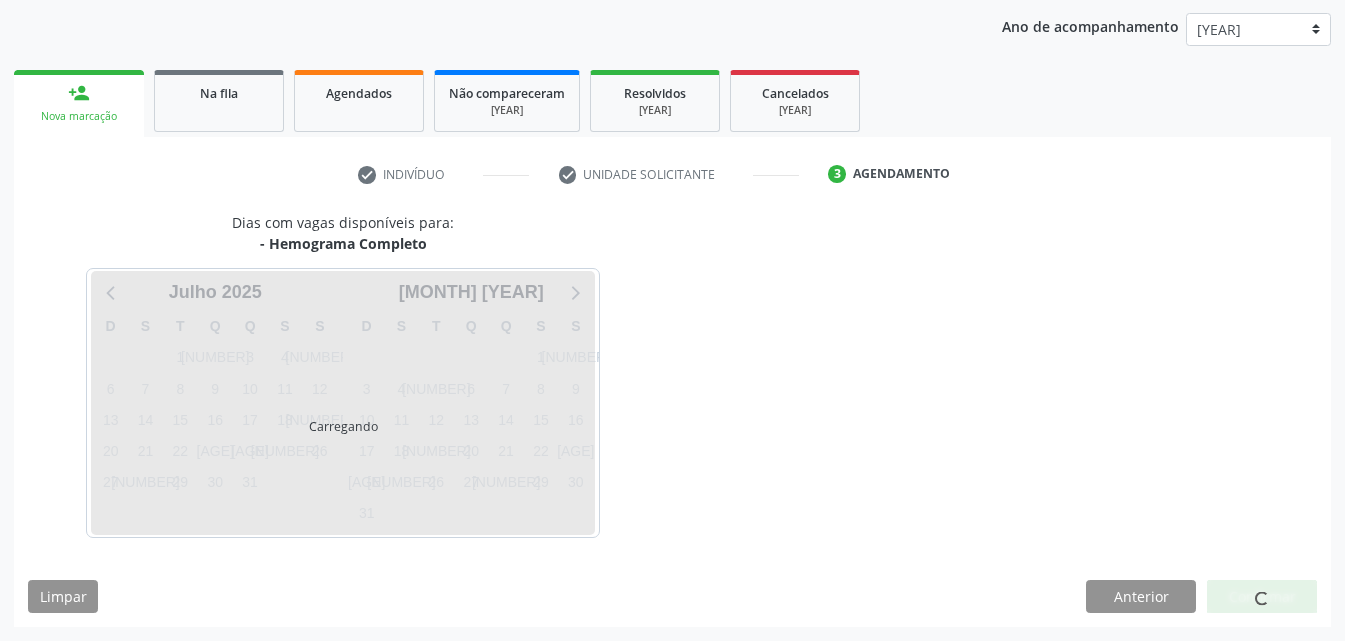 scroll, scrollTop: 229, scrollLeft: 0, axis: vertical 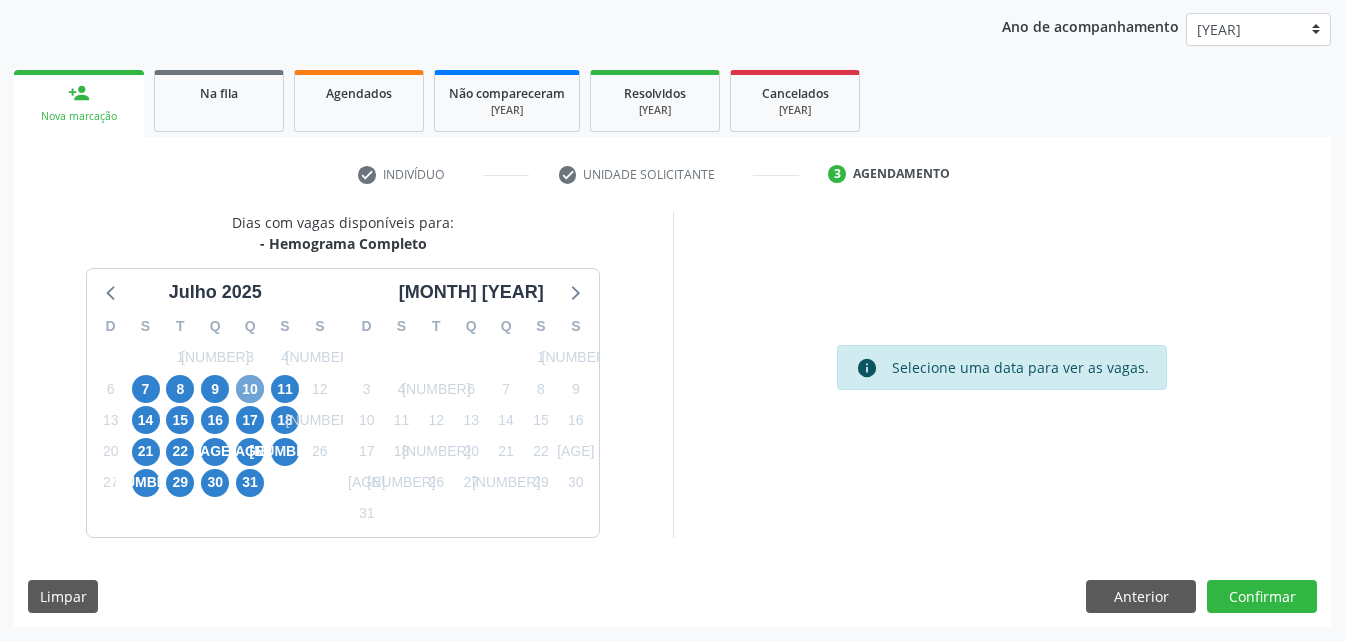 click on "10" at bounding box center (250, 389) 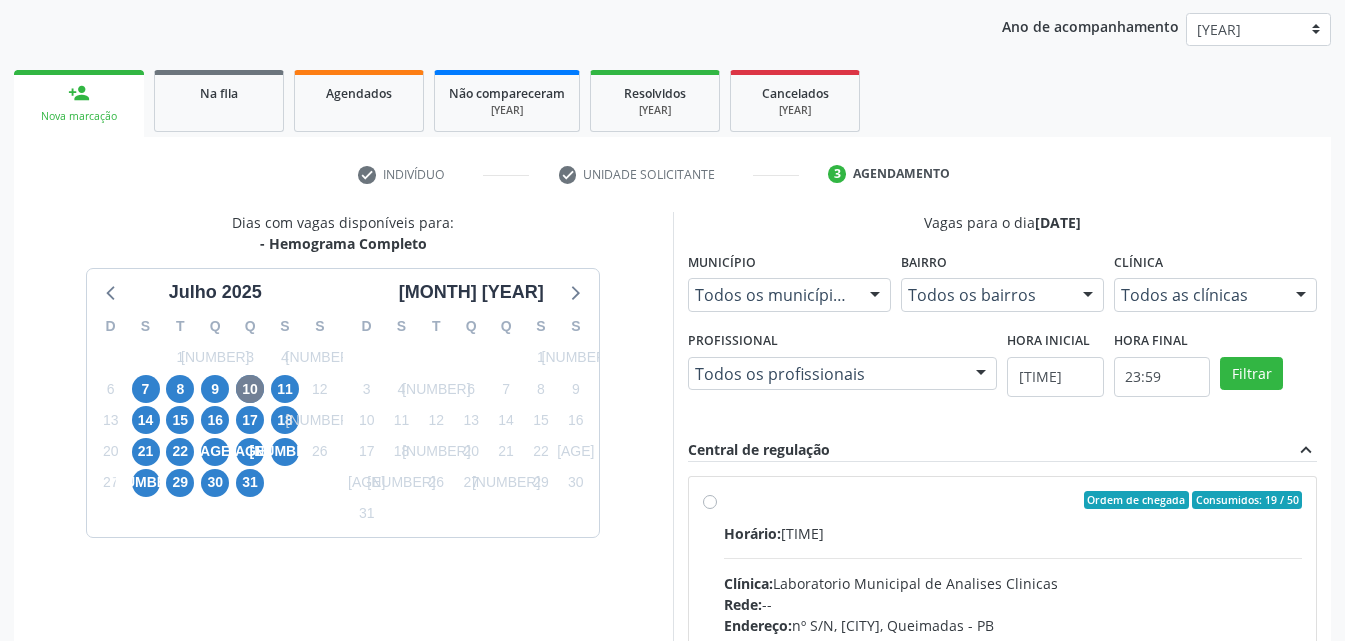 click on "Ordem de chegada
Consumidos: 19 / 50" at bounding box center [1013, 500] 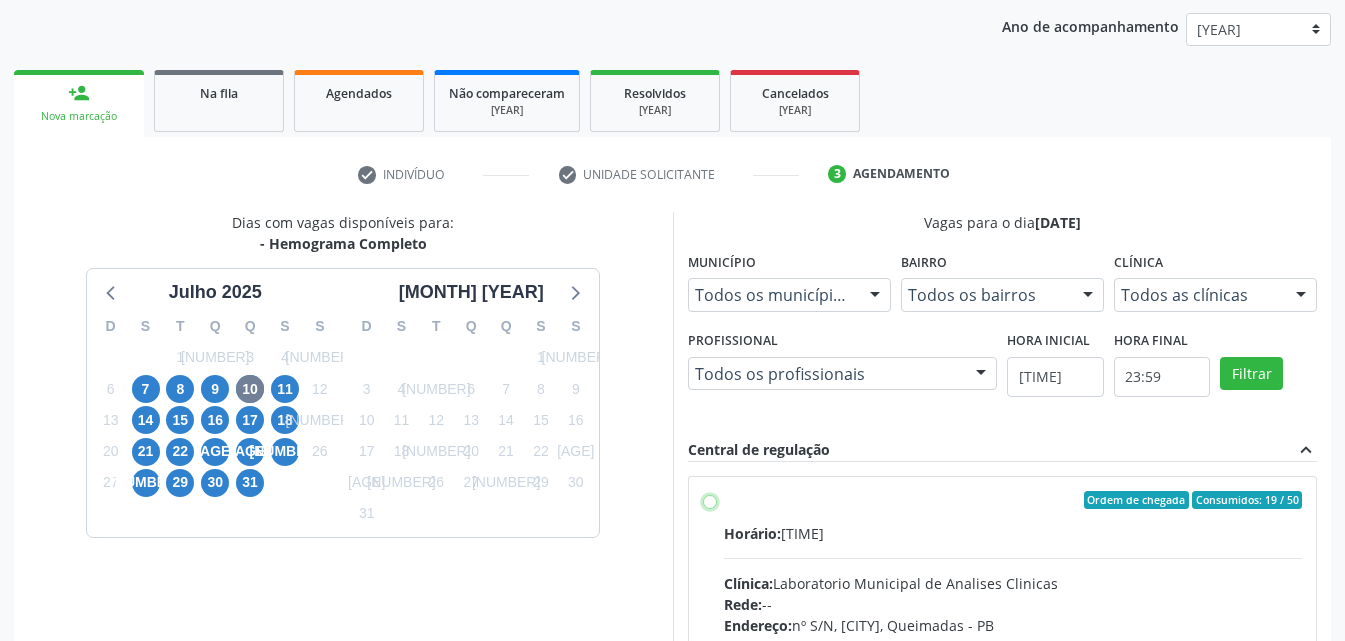 click on "Ordem de chegada
Consumidos: 19 / 50
Horário:   06:00
Clínica:  Laboratorio Municipal de Analises Clinicas
Rede:
--
Endereço:   nº S/N, Centro, Queimadas - PB
Telefone:   [PHONE]
Profissional:
--
Informações adicionais sobre o atendimento
Idade de atendimento:
Sem restrição
Gênero(s) atendido(s):
Sem restrição
Informações adicionais:
--" at bounding box center (710, 500) 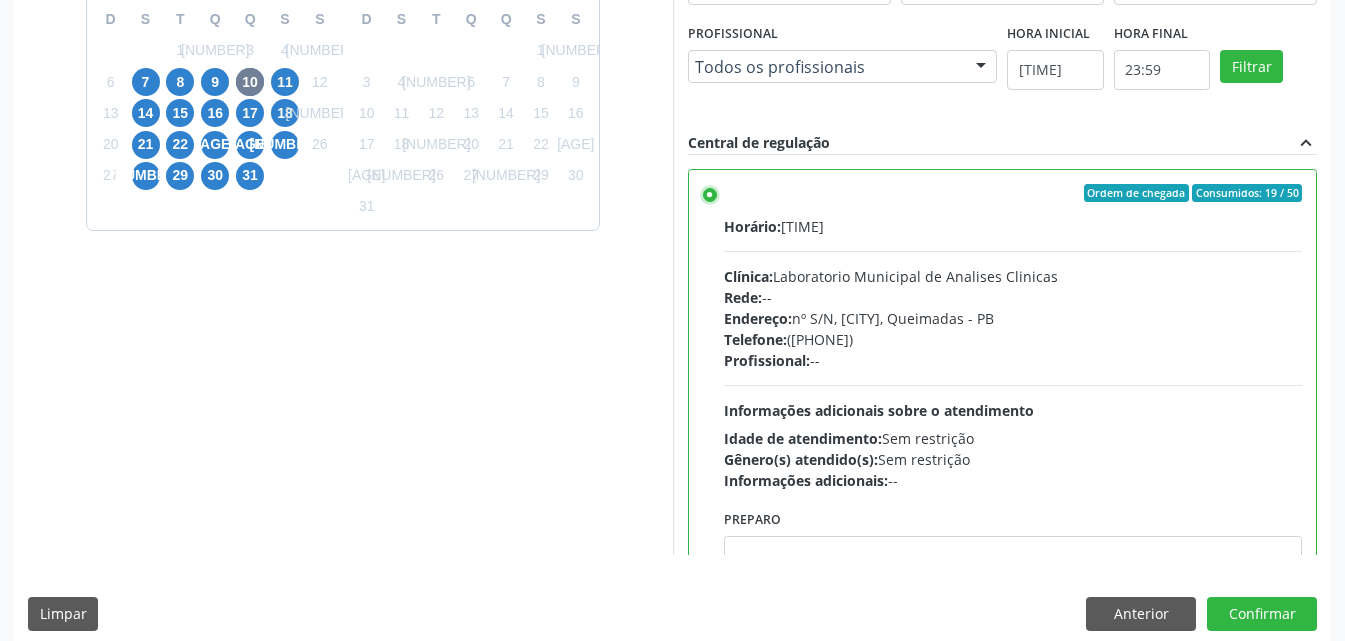 scroll, scrollTop: 554, scrollLeft: 0, axis: vertical 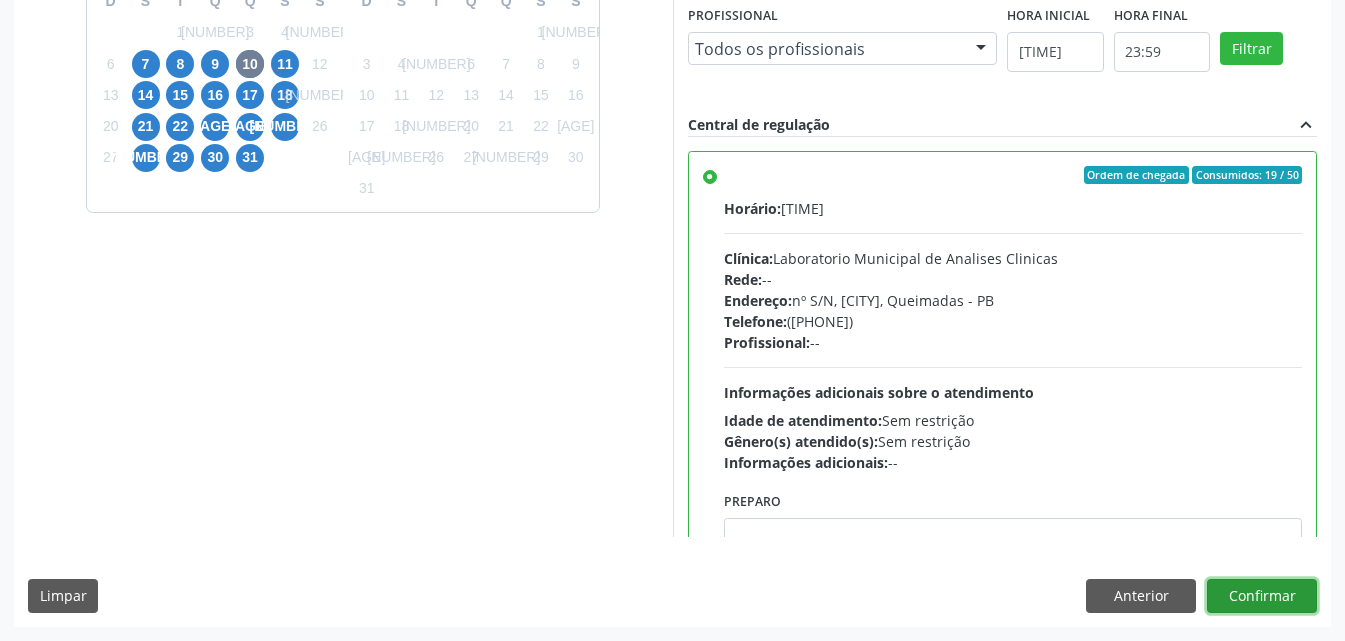 click on "Confirmar" at bounding box center (1262, 596) 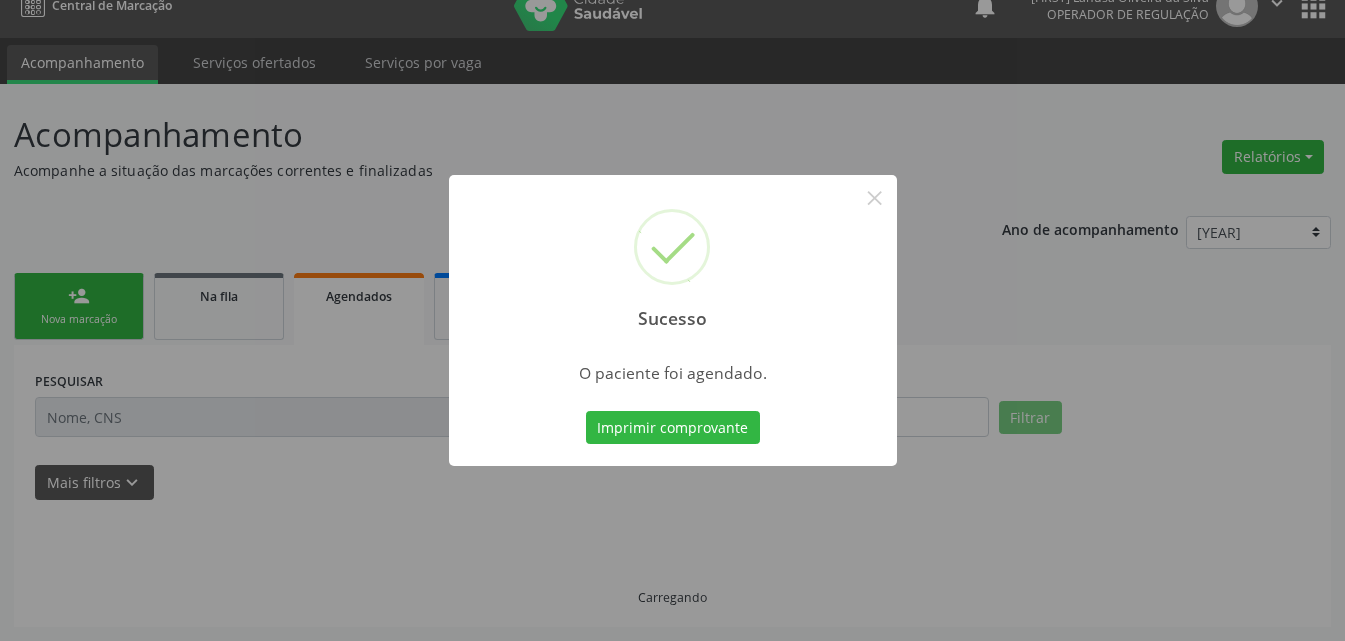 scroll, scrollTop: 26, scrollLeft: 0, axis: vertical 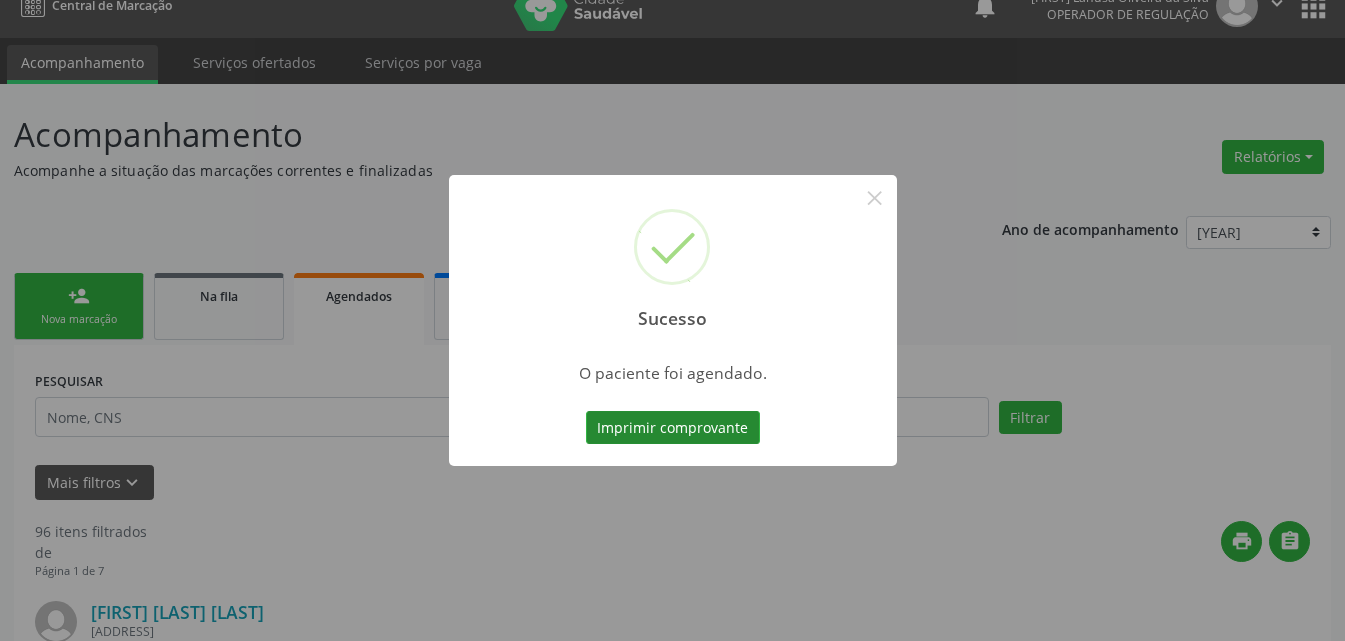 click on "Imprimir comprovante" at bounding box center (673, 428) 